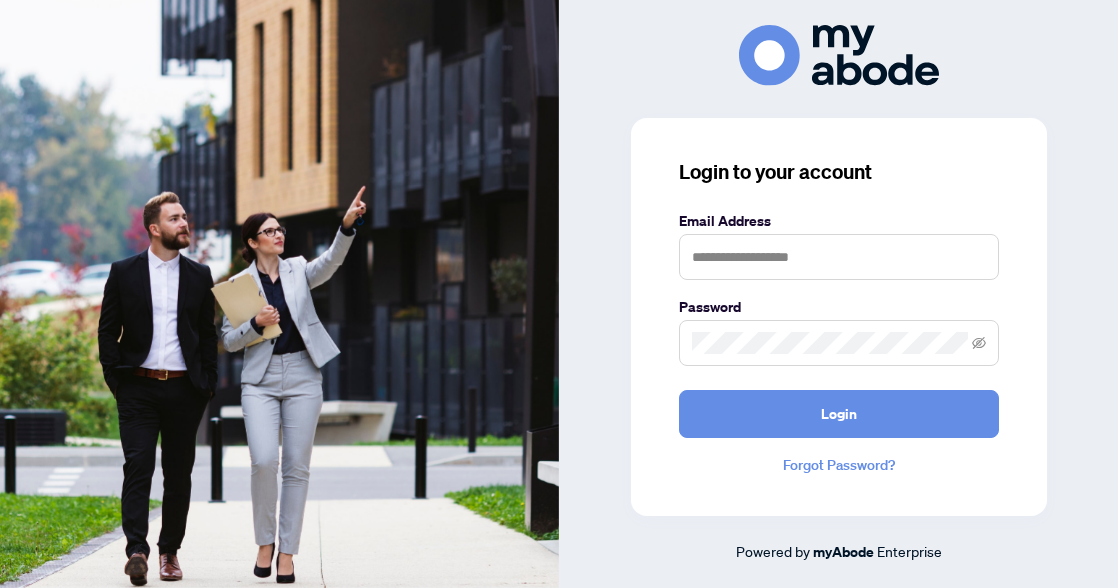 scroll, scrollTop: 0, scrollLeft: 0, axis: both 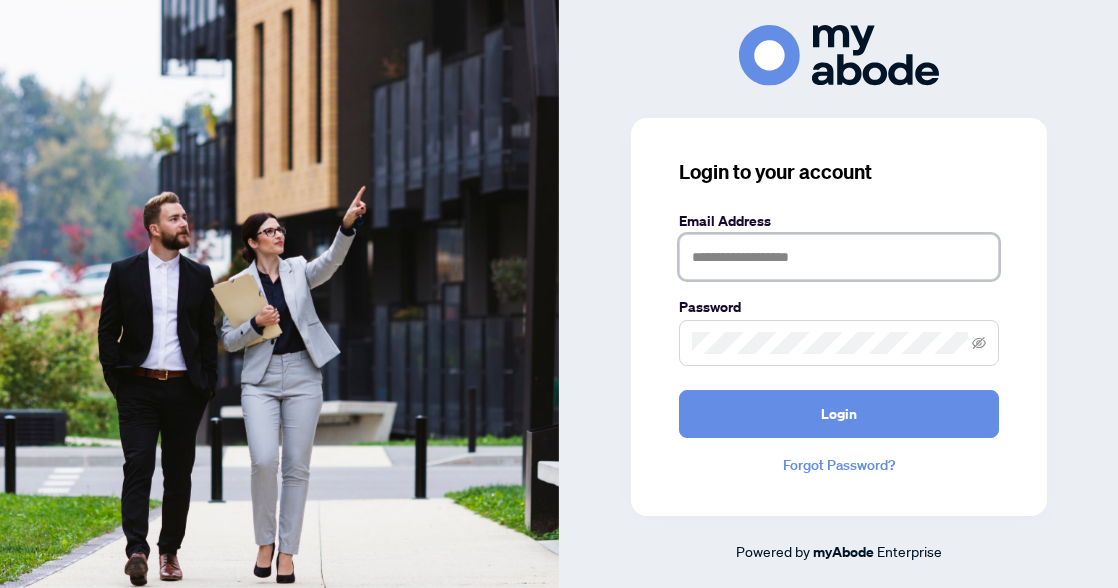 click at bounding box center (839, 257) 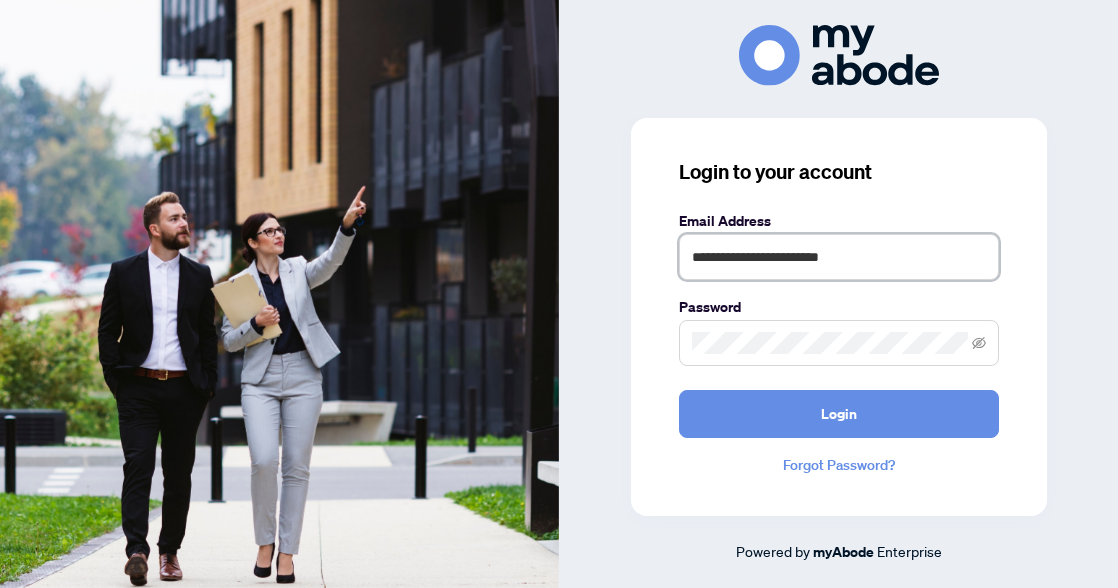 type on "**********" 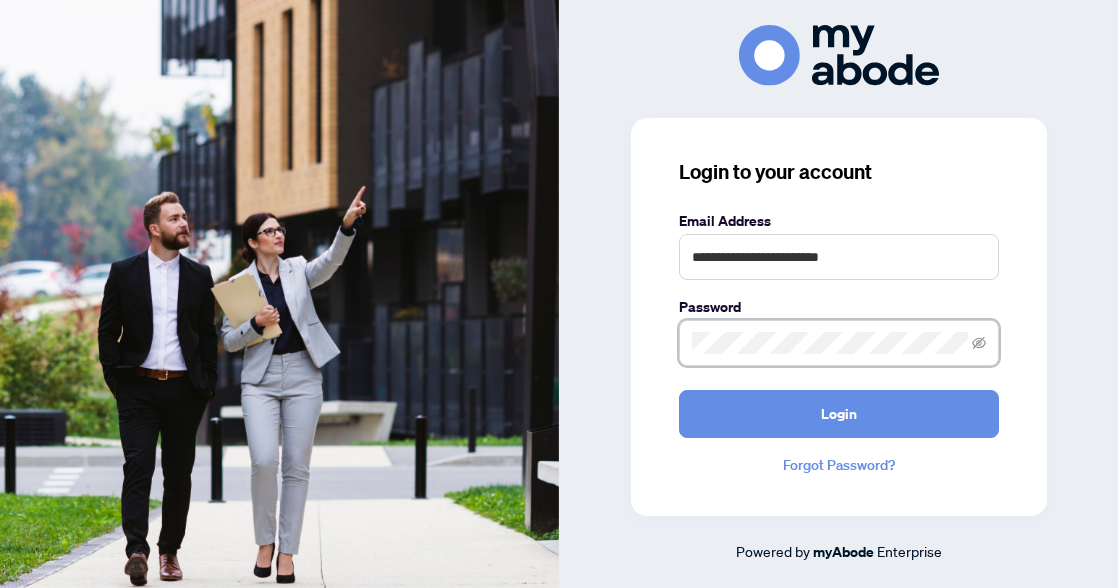 click on "Login" at bounding box center (839, 414) 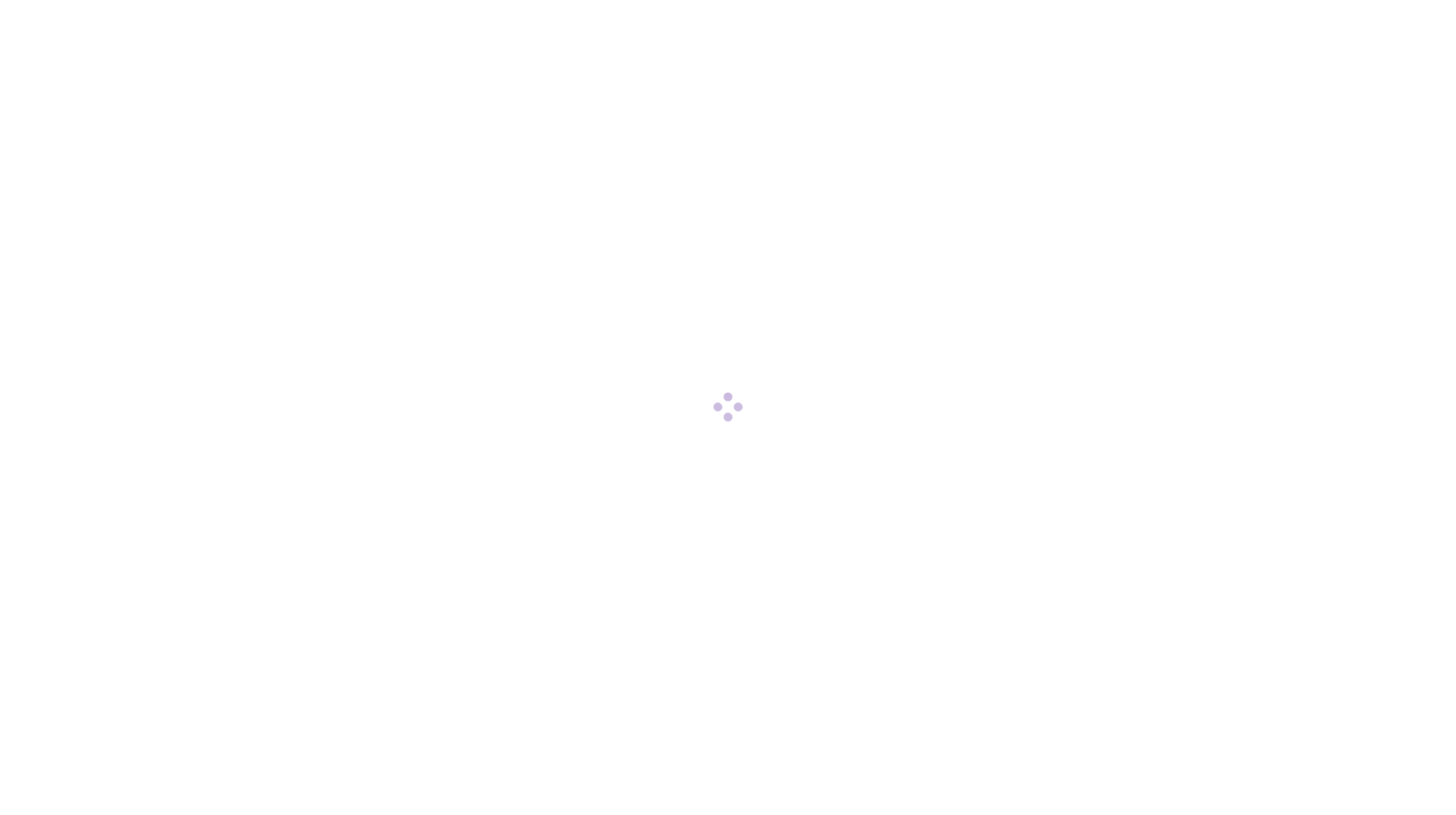scroll, scrollTop: 0, scrollLeft: 0, axis: both 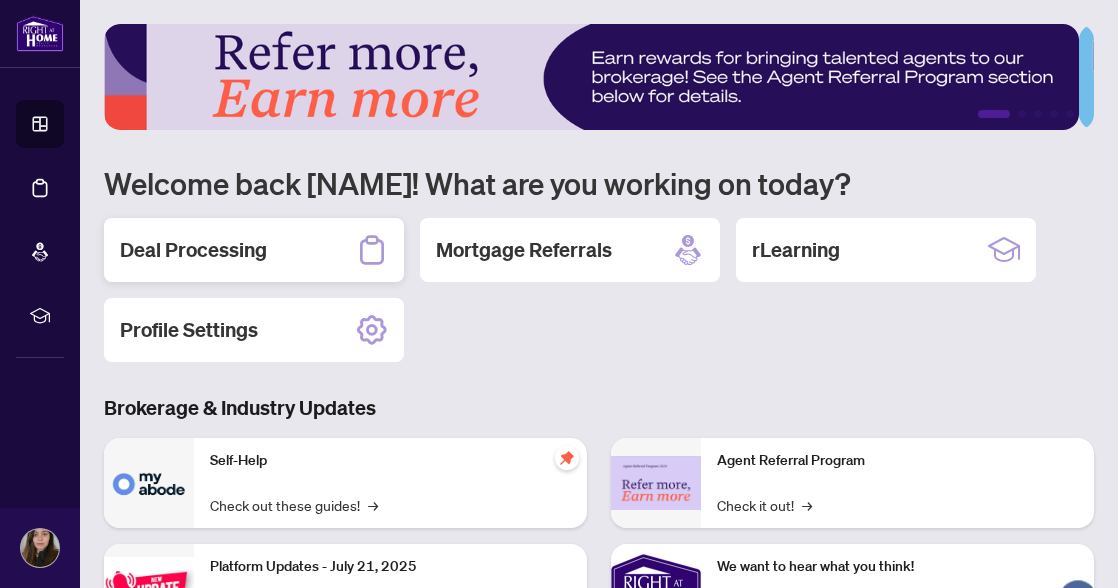 click on "Deal Processing" at bounding box center [193, 250] 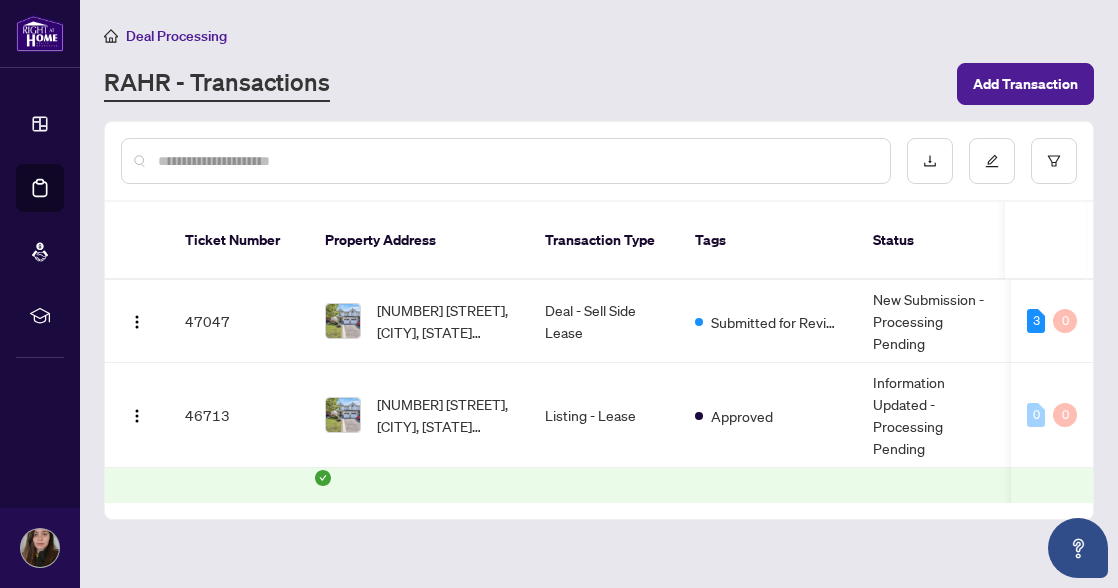 click on "Ticket Number" at bounding box center [239, 241] 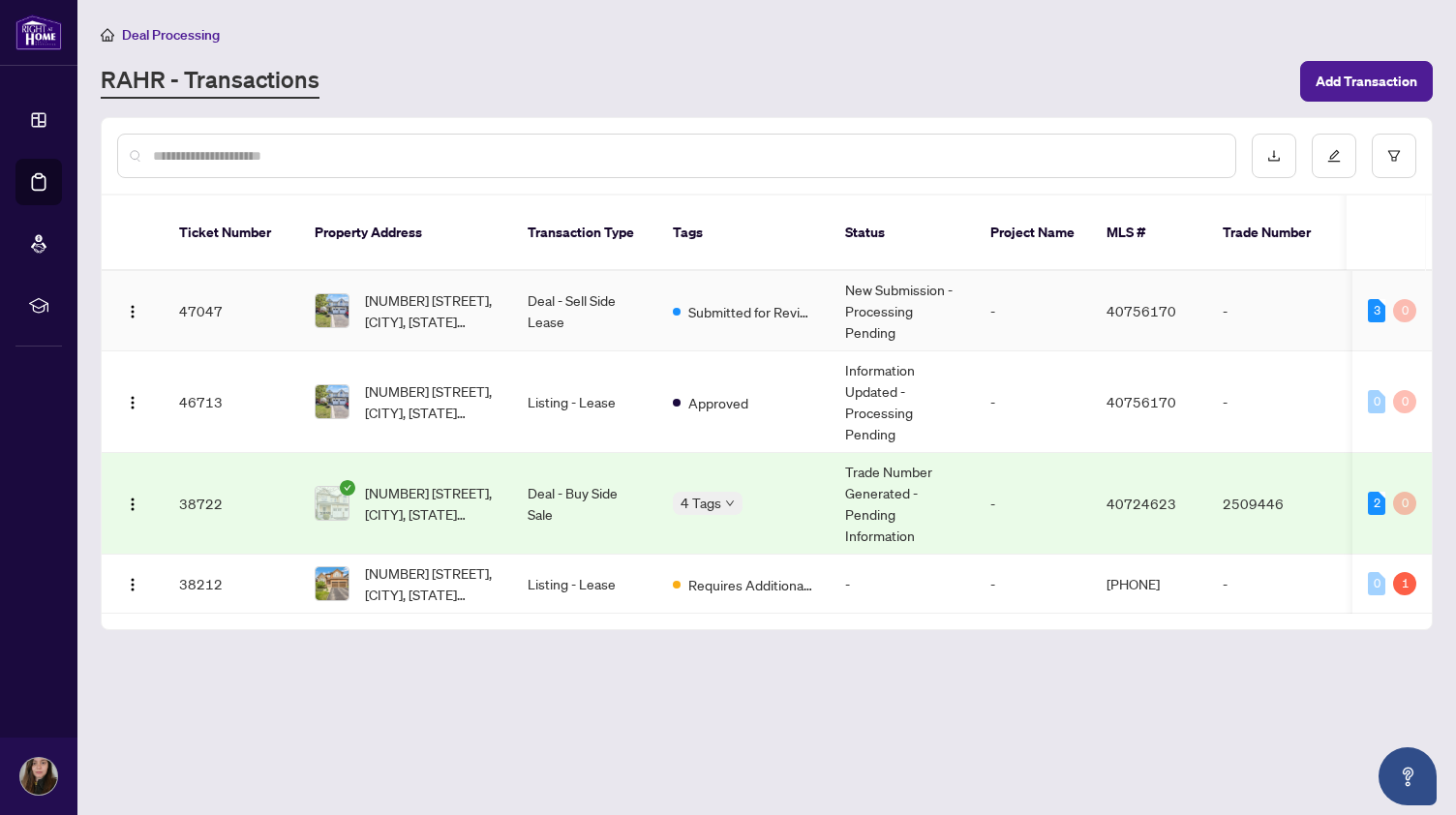 click on "[NUMBER] [STREET], [CITY], [STATE] [POSTAL_CODE], [COUNTRY]" at bounding box center [431, 311] 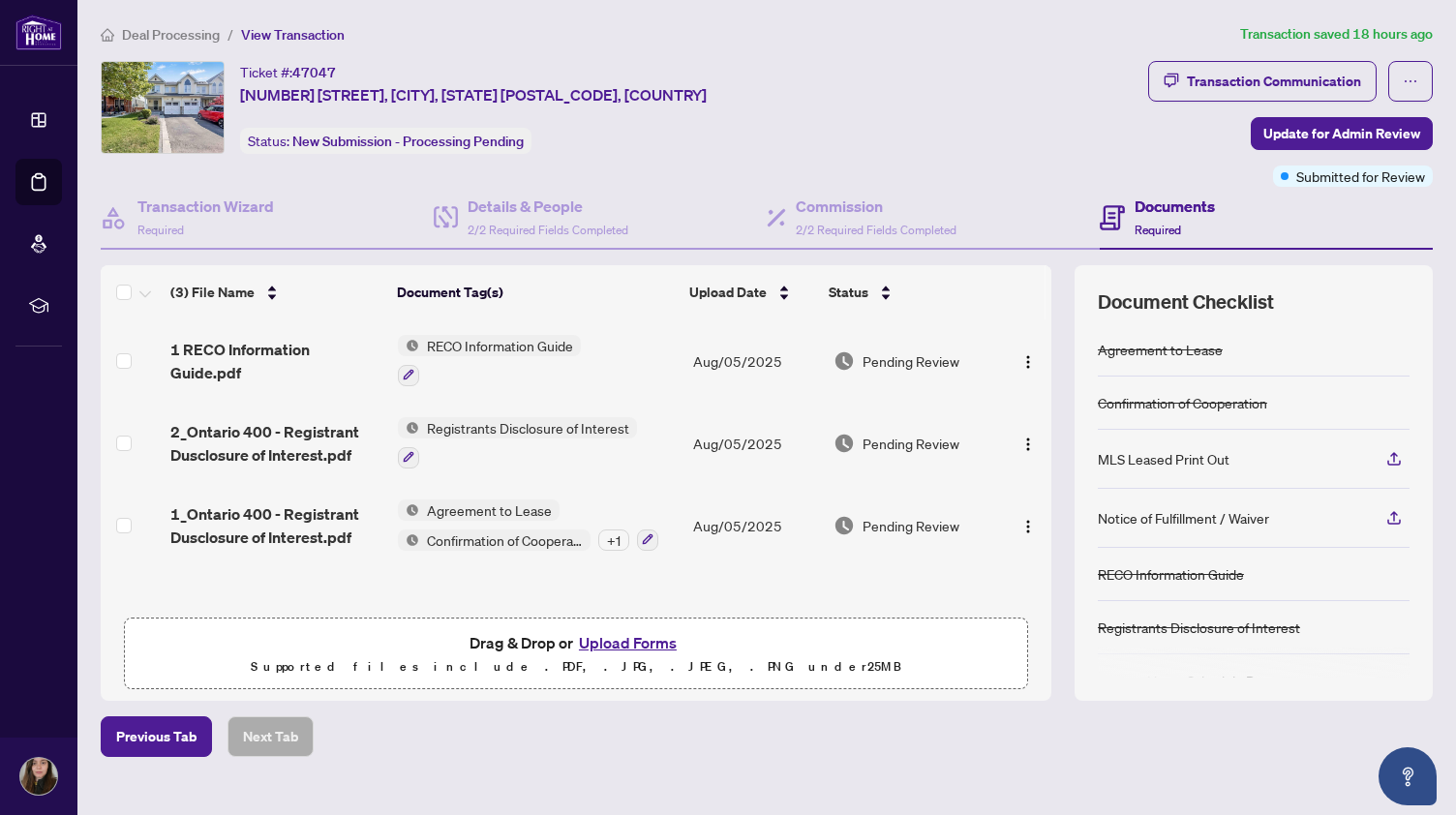 click on "Upload Forms" at bounding box center (627, 643) 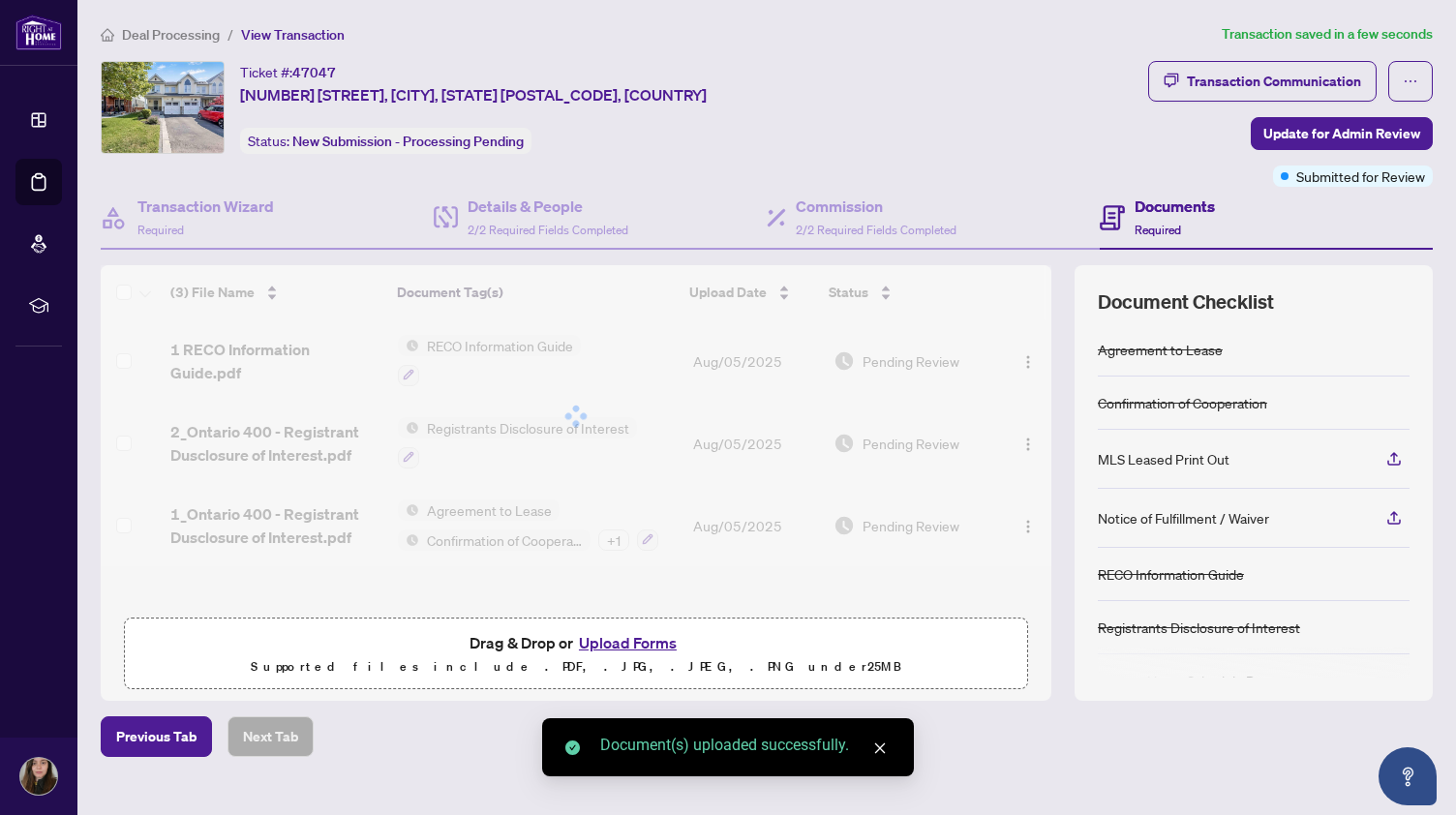 scroll, scrollTop: 25, scrollLeft: 0, axis: vertical 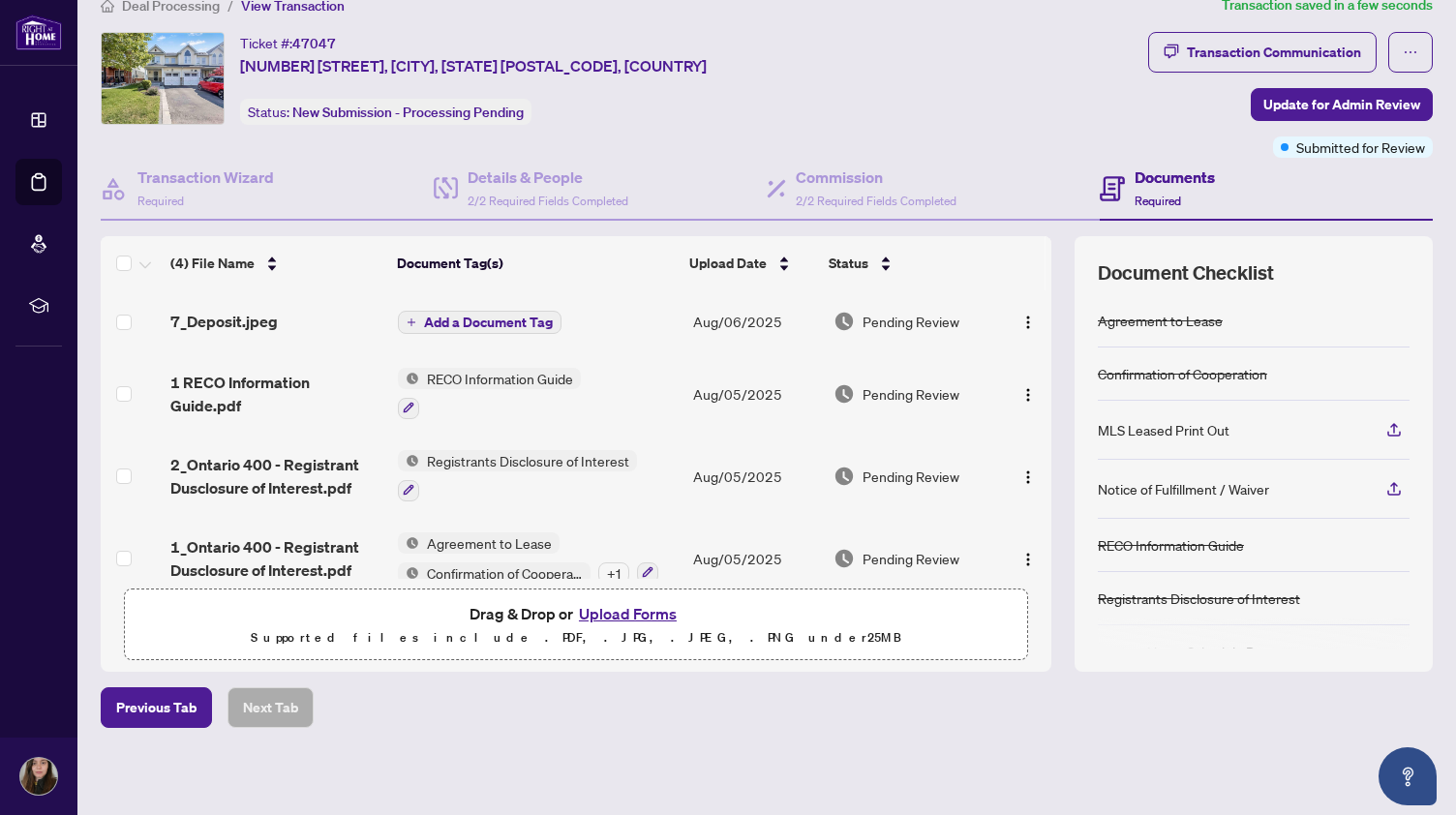 click on "Add a Document Tag" at bounding box center (488, 322) 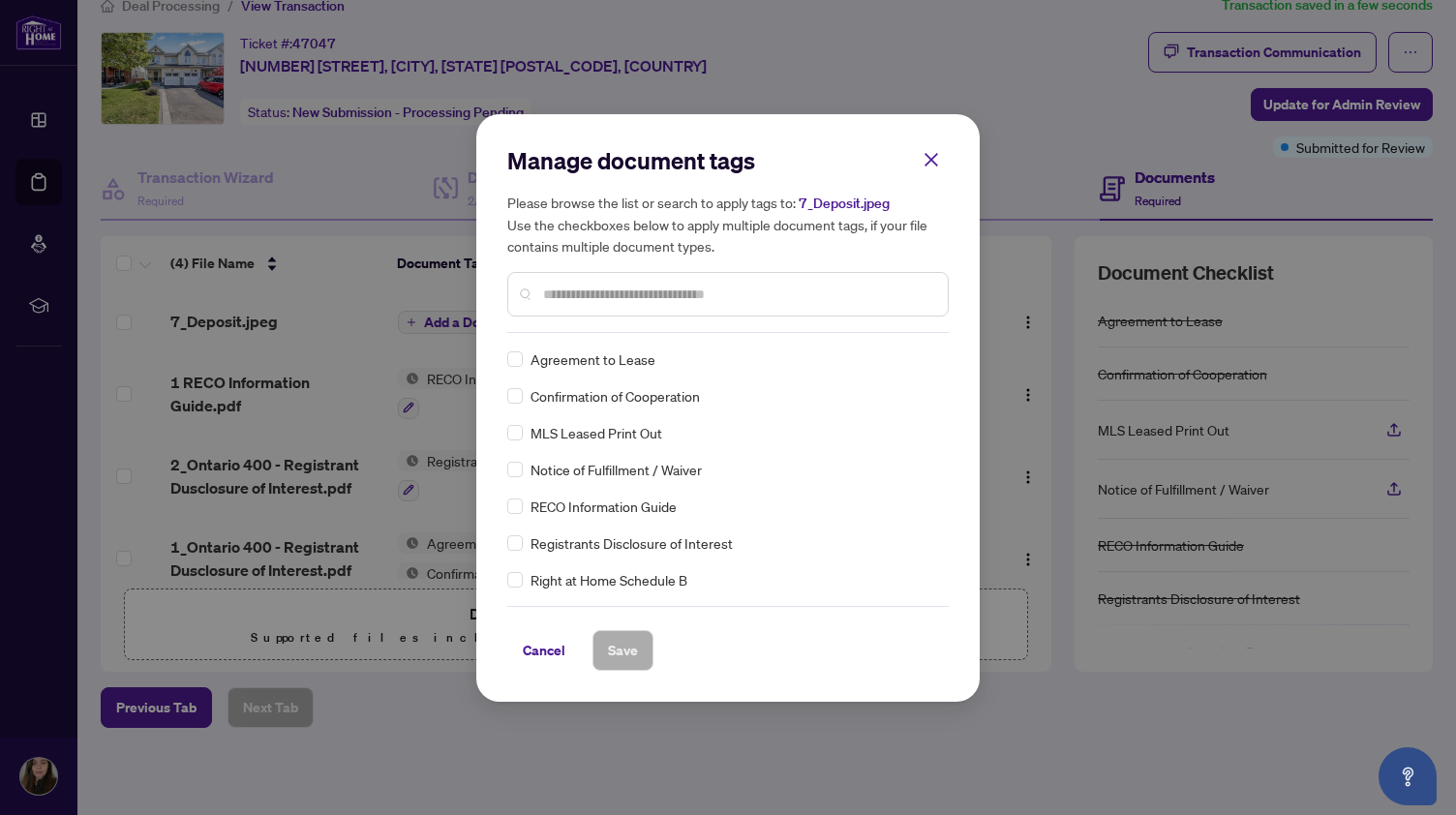 click at bounding box center (728, 294) 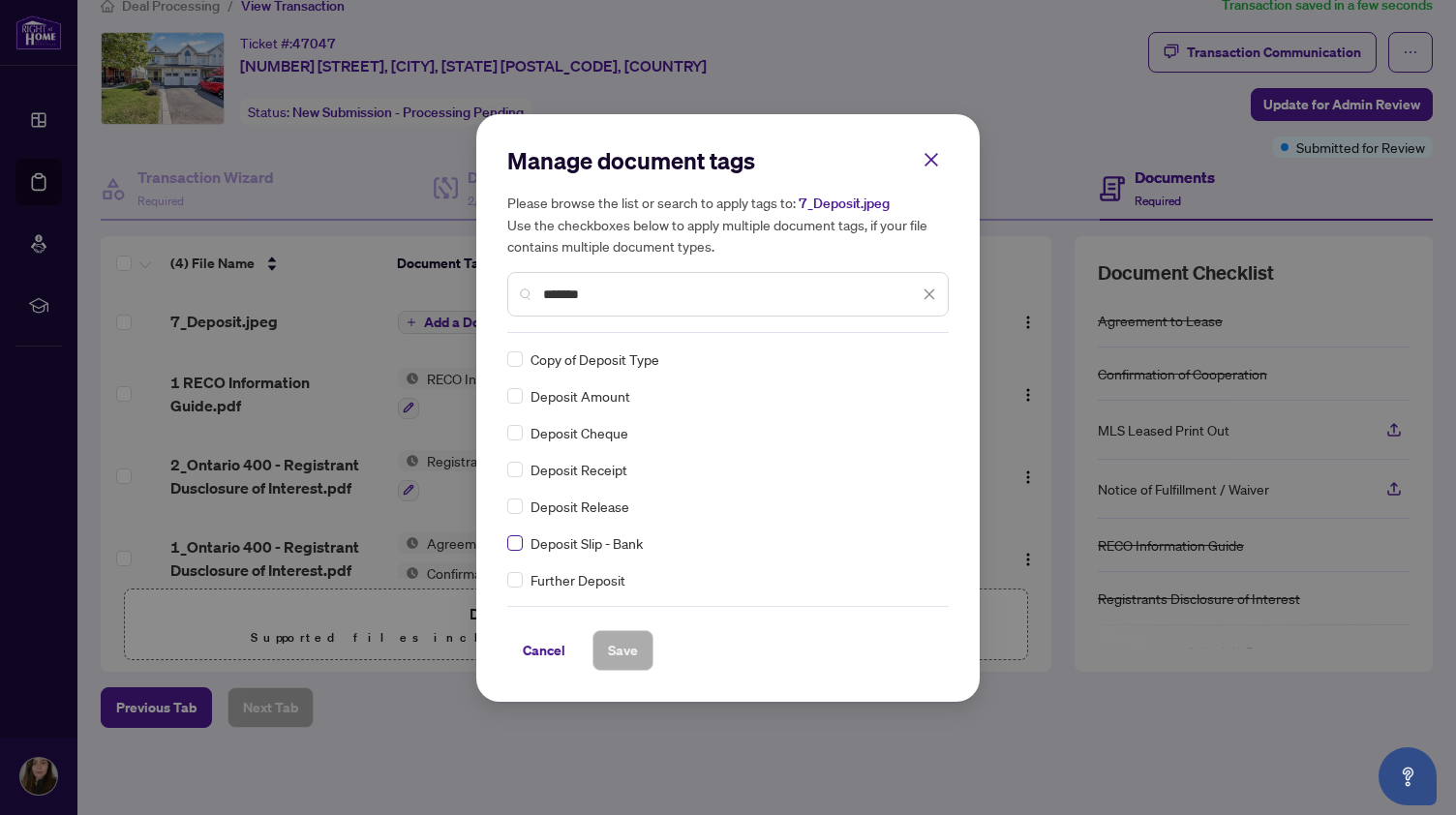 type on "*******" 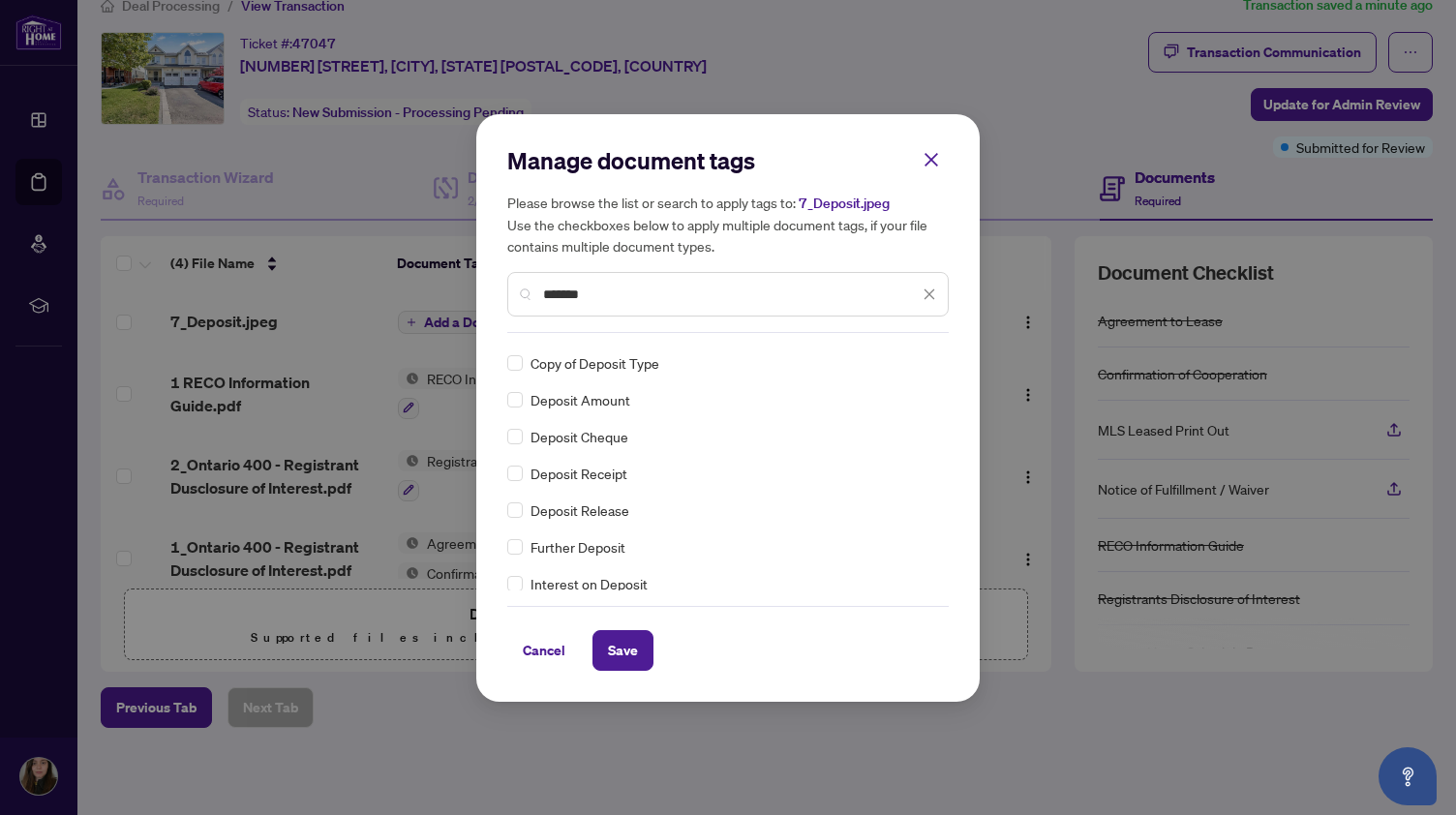 scroll, scrollTop: 0, scrollLeft: 0, axis: both 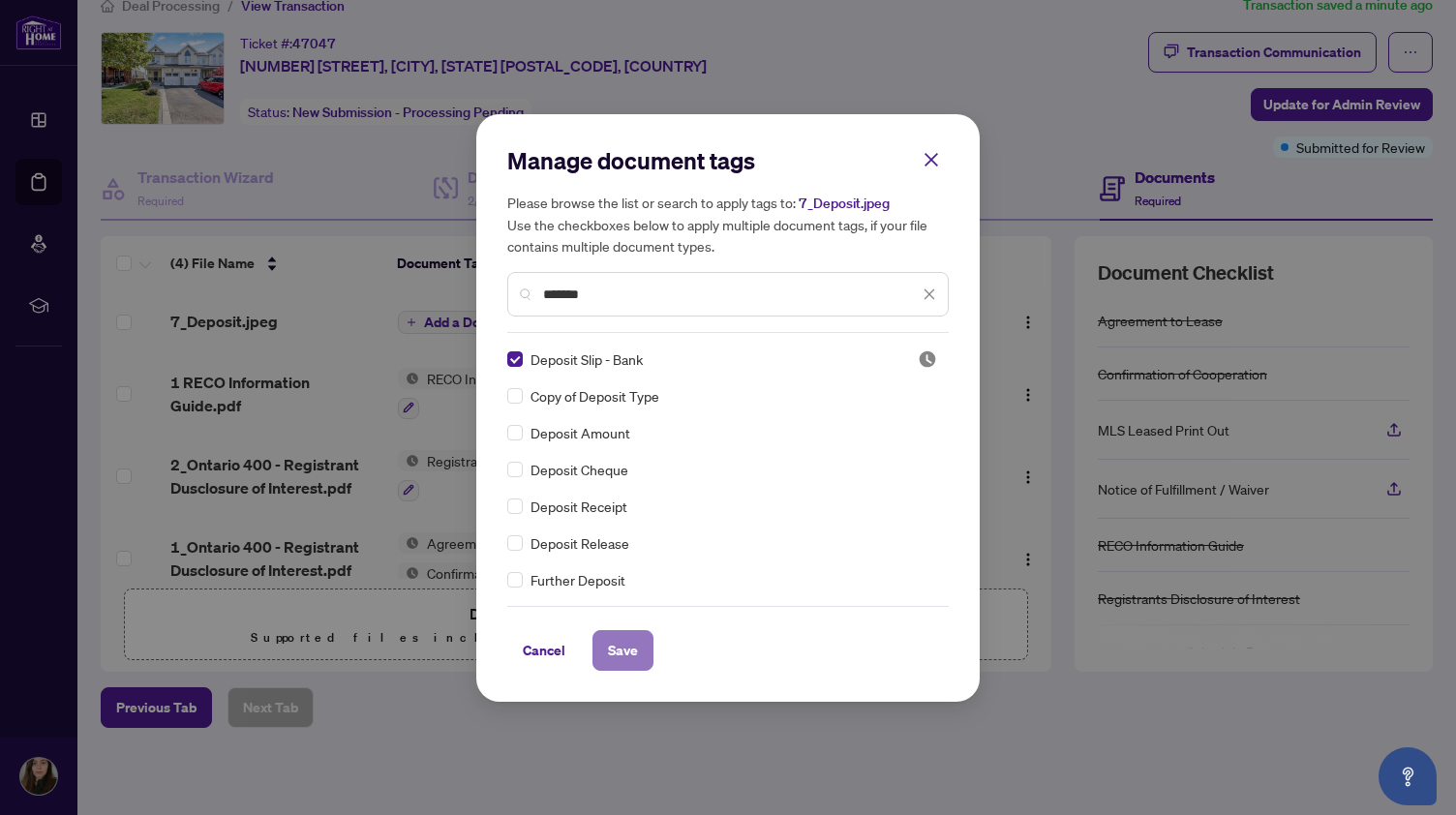 click on "Save" at bounding box center (622, 650) 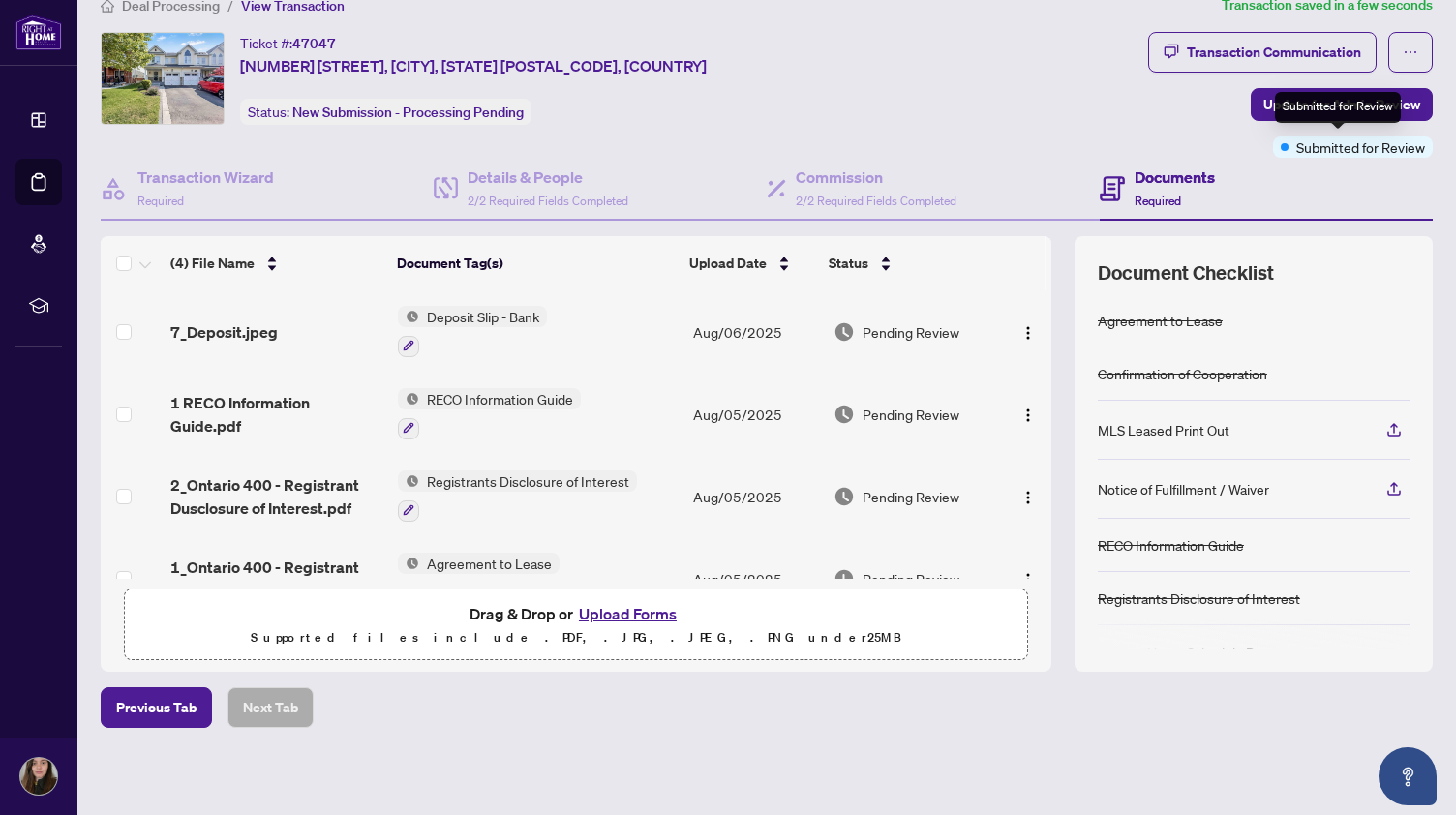 click on "Submitted for Review" at bounding box center [1360, 147] 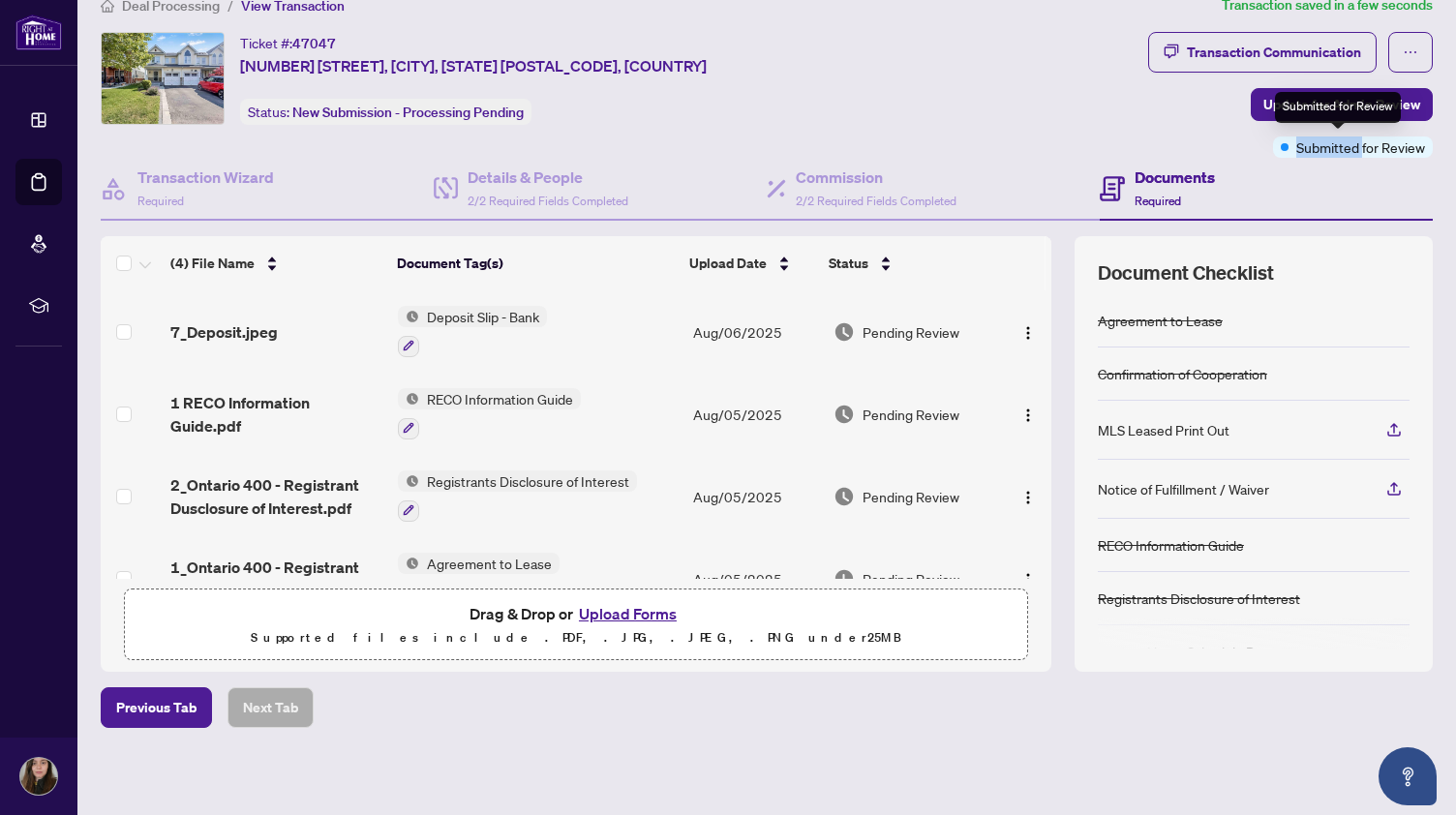 click on "Submitted for Review" at bounding box center [1360, 147] 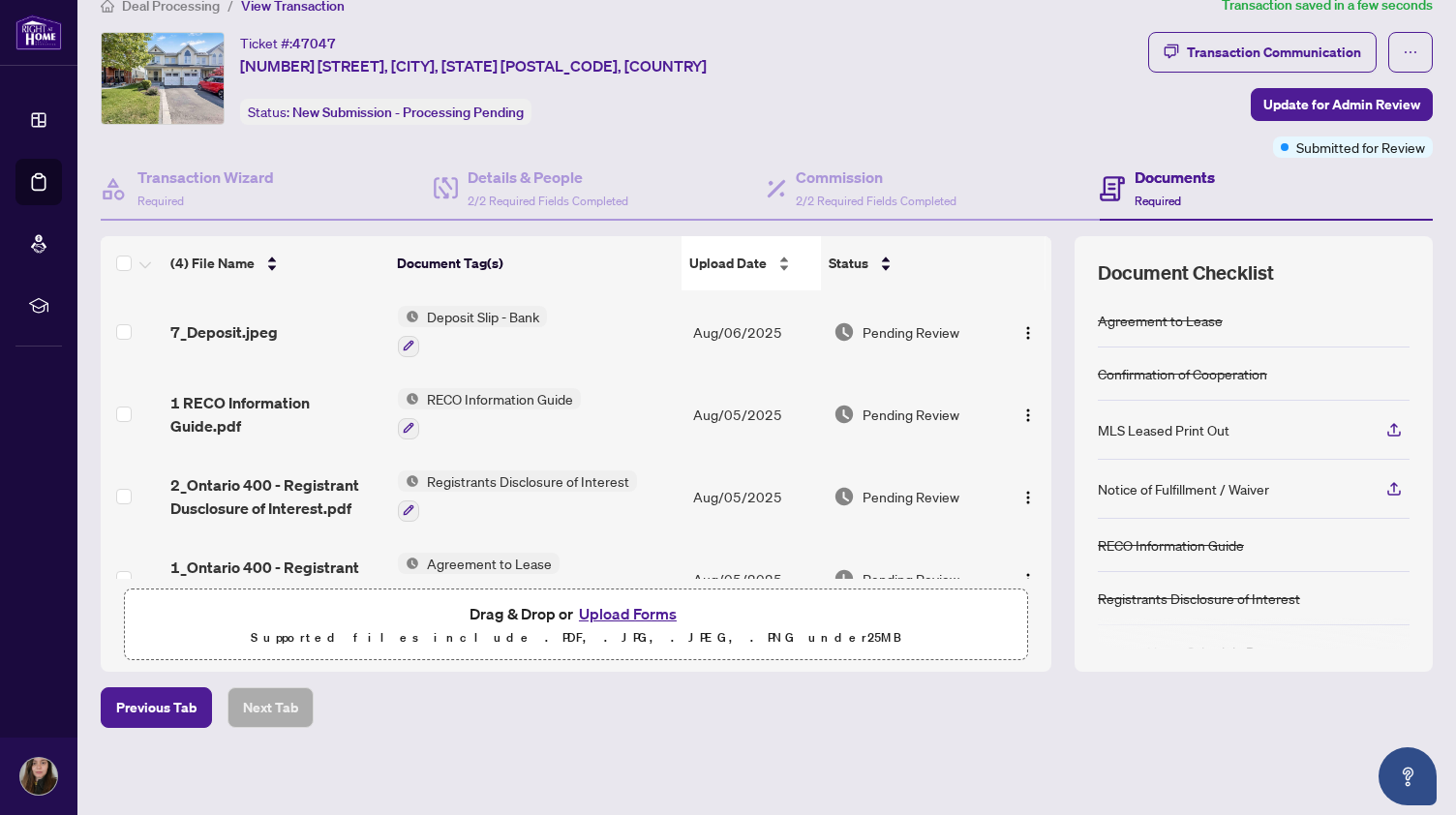 click on "Upload Date" at bounding box center [728, 263] 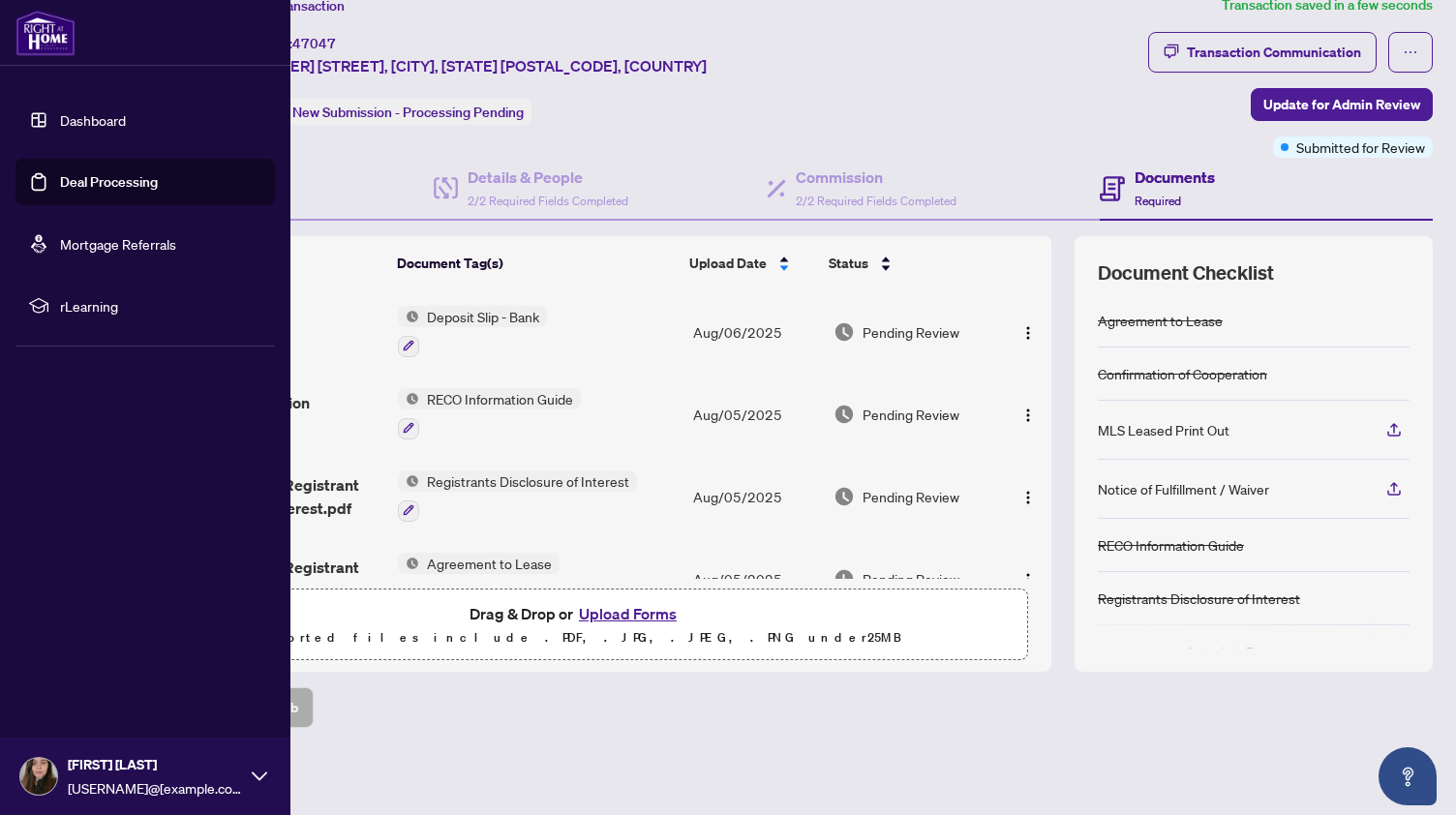 click on "Dashboard" at bounding box center (93, 120) 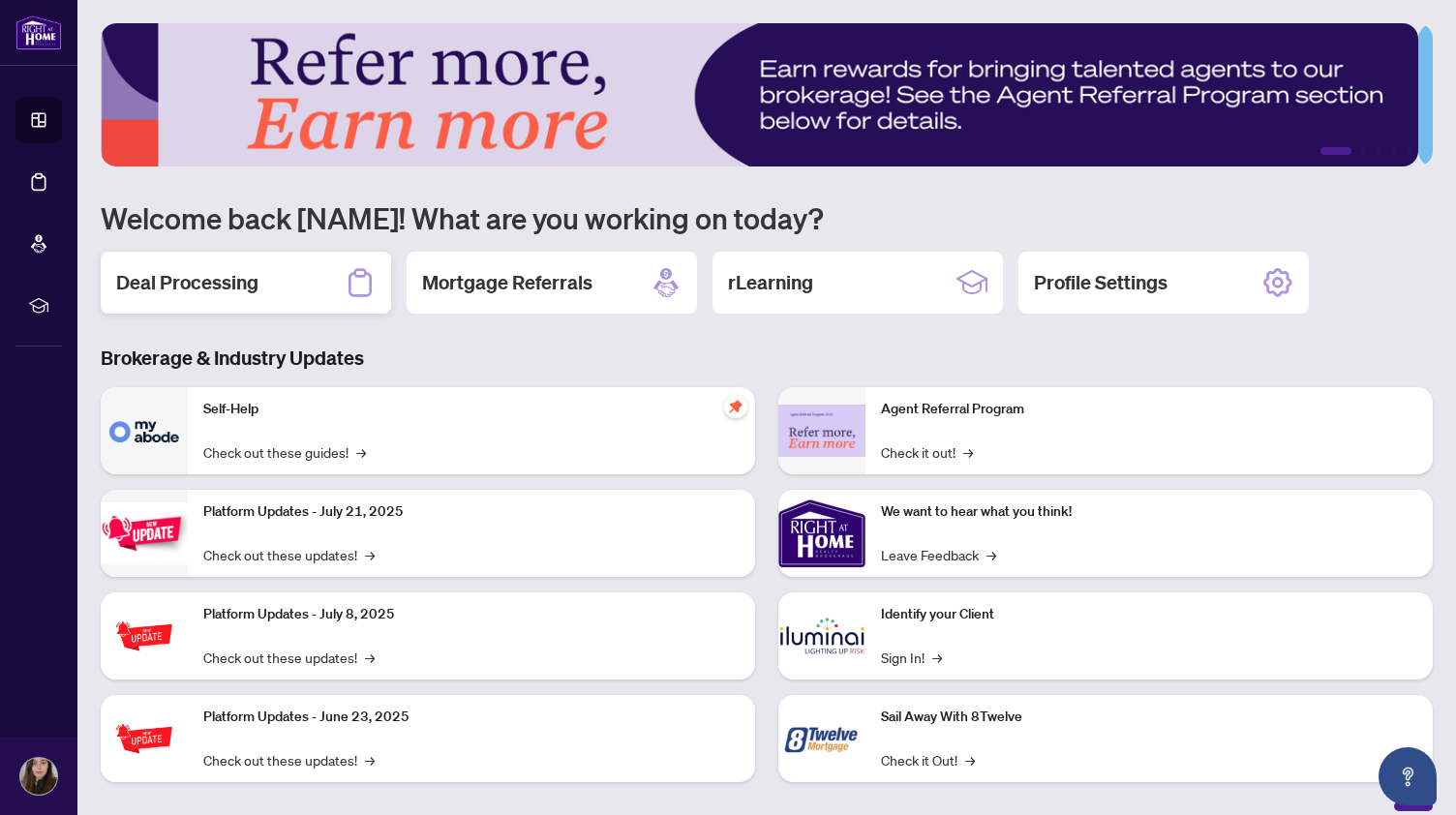 click on "Deal Processing" at bounding box center (246, 283) 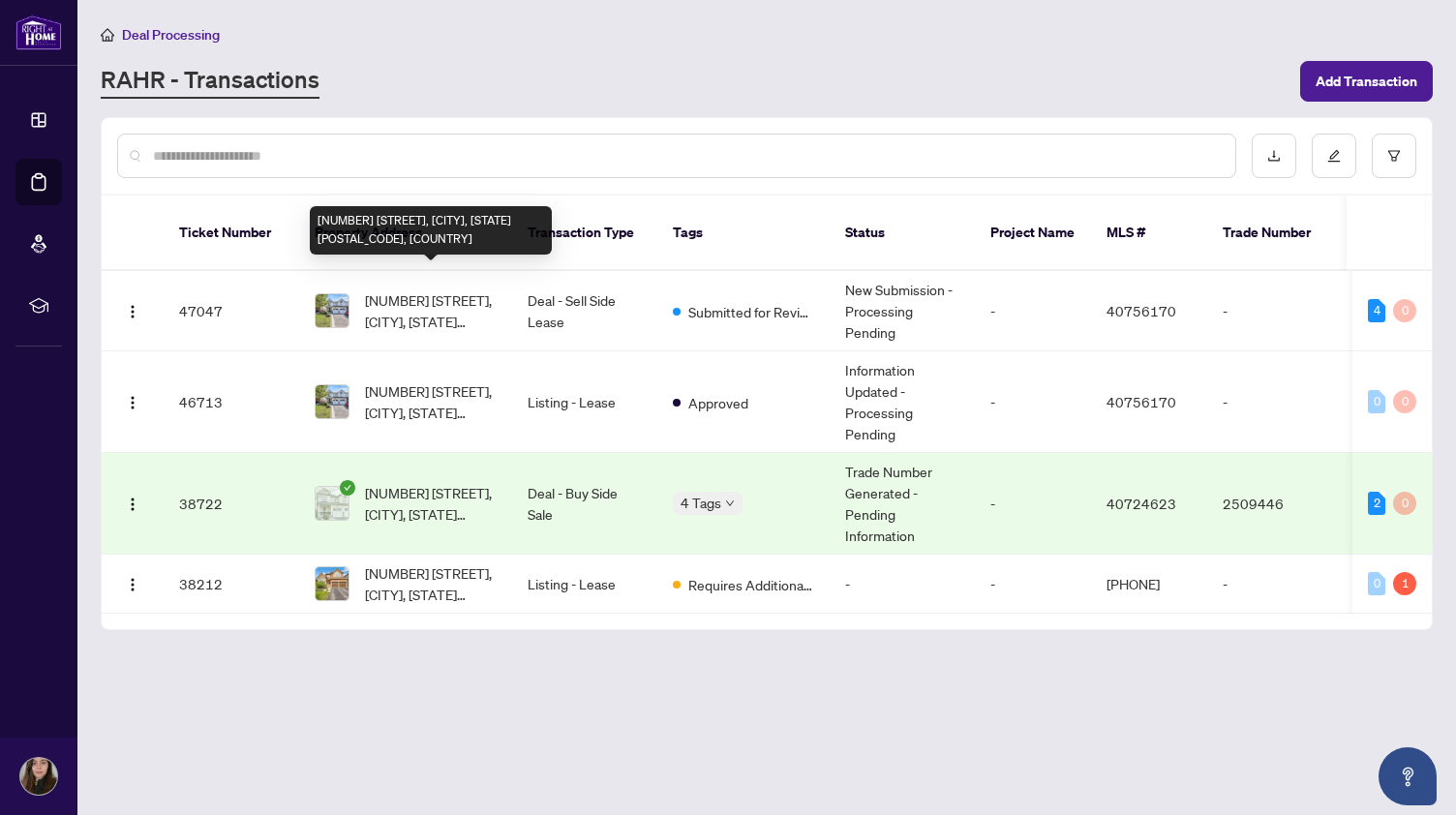 click on "[NUMBER] [STREET], [CITY], [STATE] [POSTAL_CODE], [COUNTRY]" at bounding box center (431, 311) 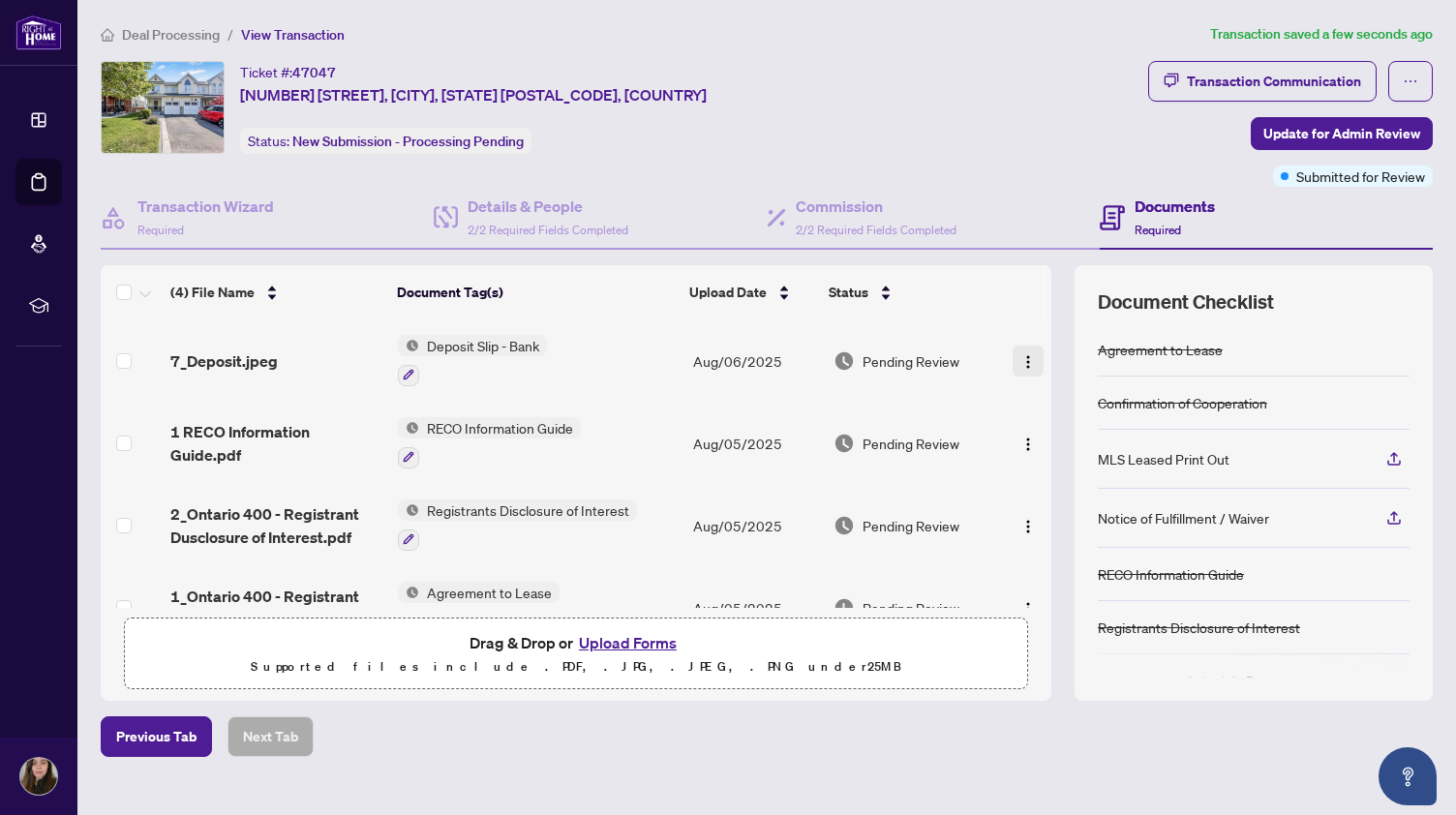 click at bounding box center [1028, 362] 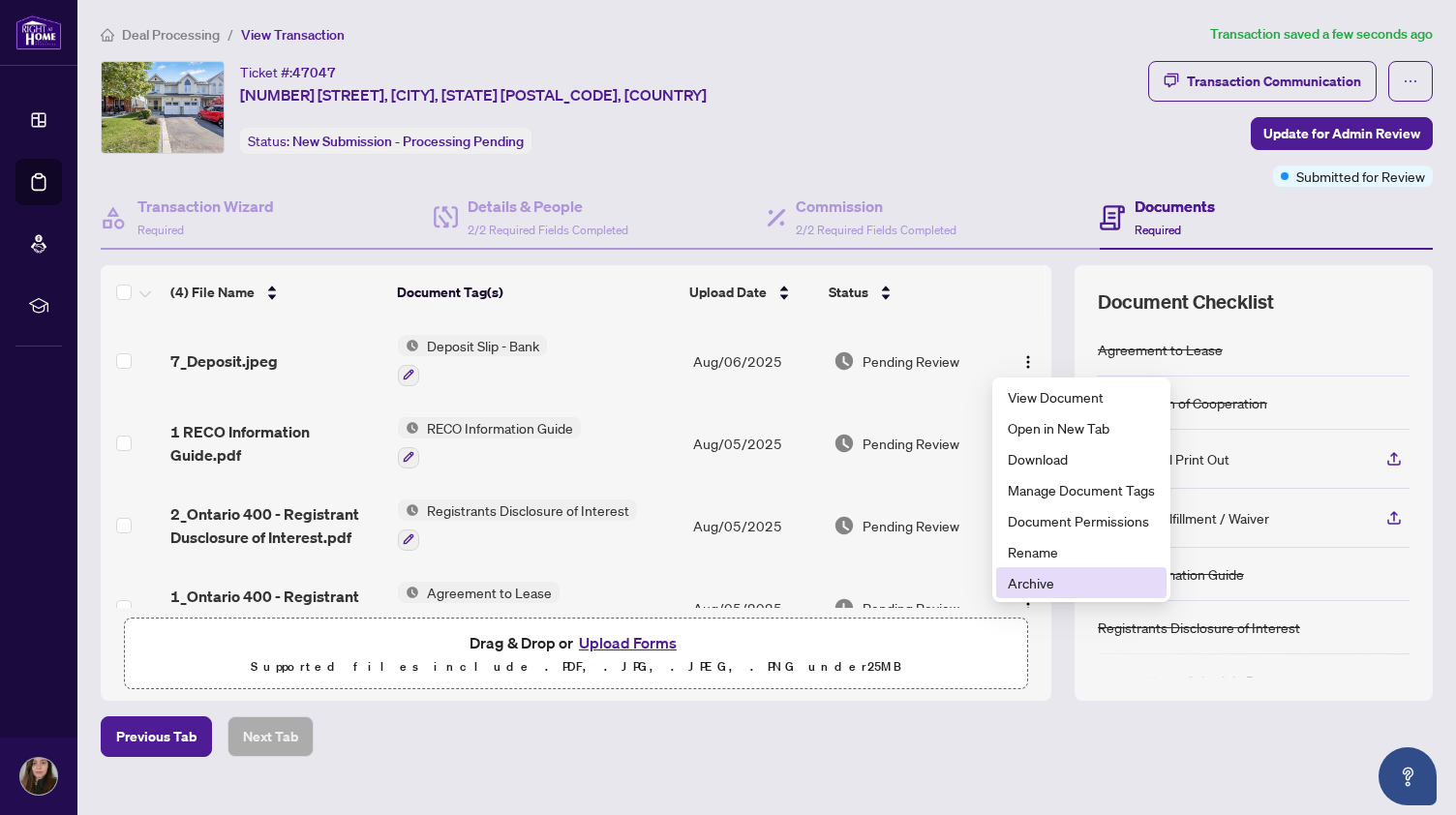 click on "Archive" at bounding box center (1081, 583) 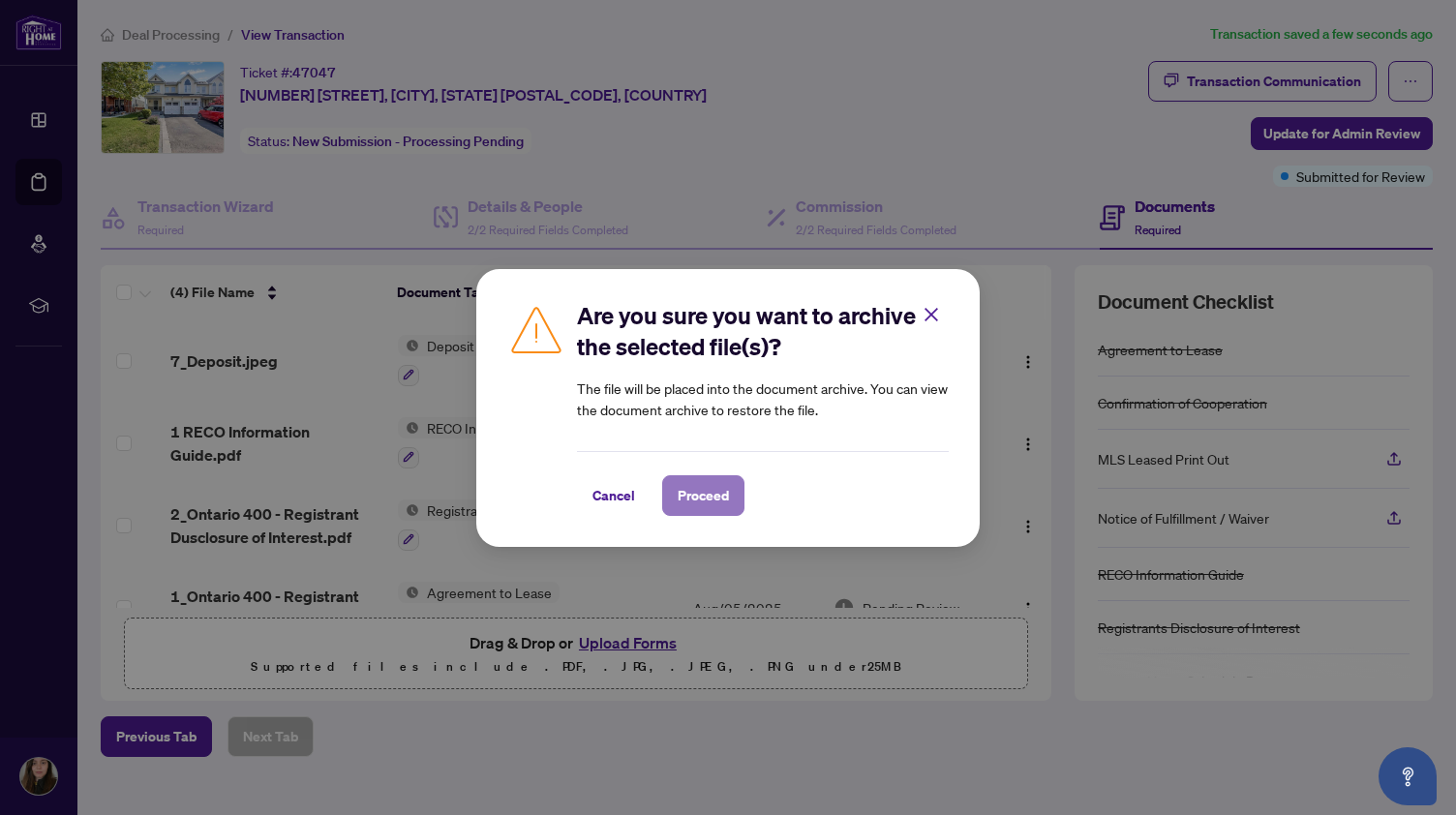 click on "Proceed" at bounding box center (703, 496) 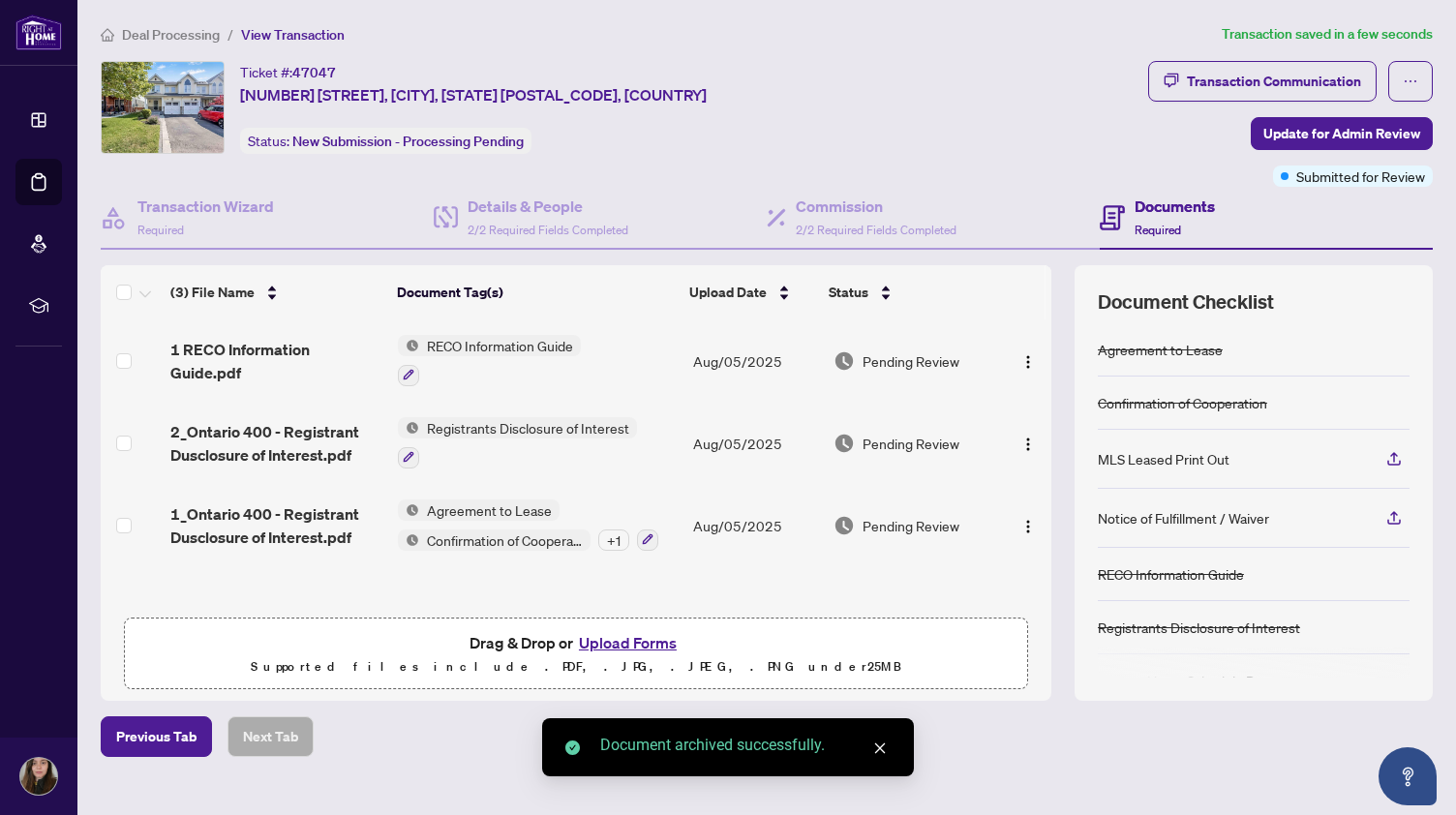 click on "Upload Forms" at bounding box center (627, 643) 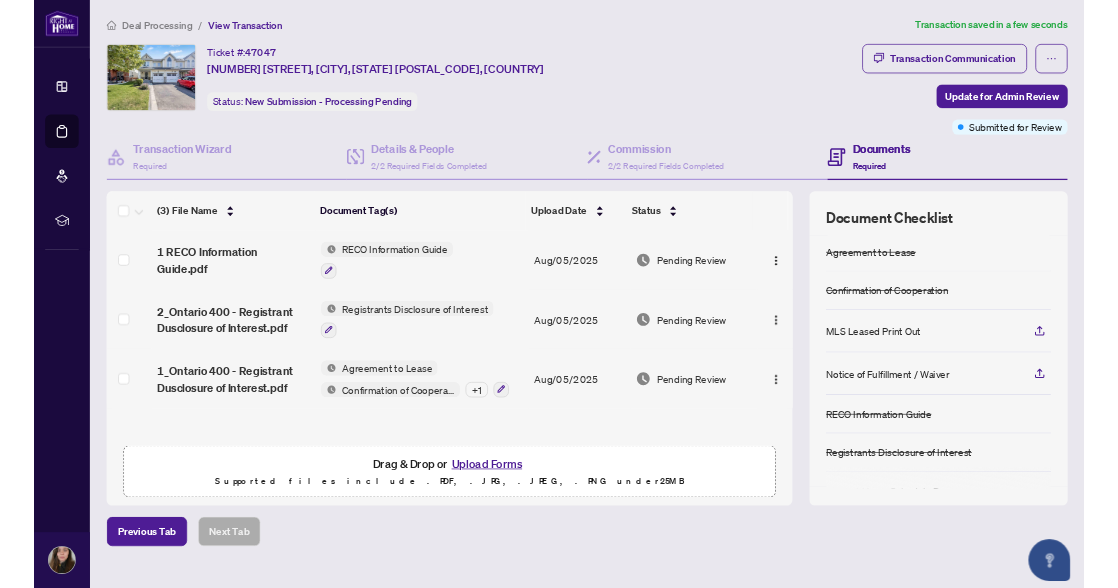 scroll, scrollTop: 0, scrollLeft: 0, axis: both 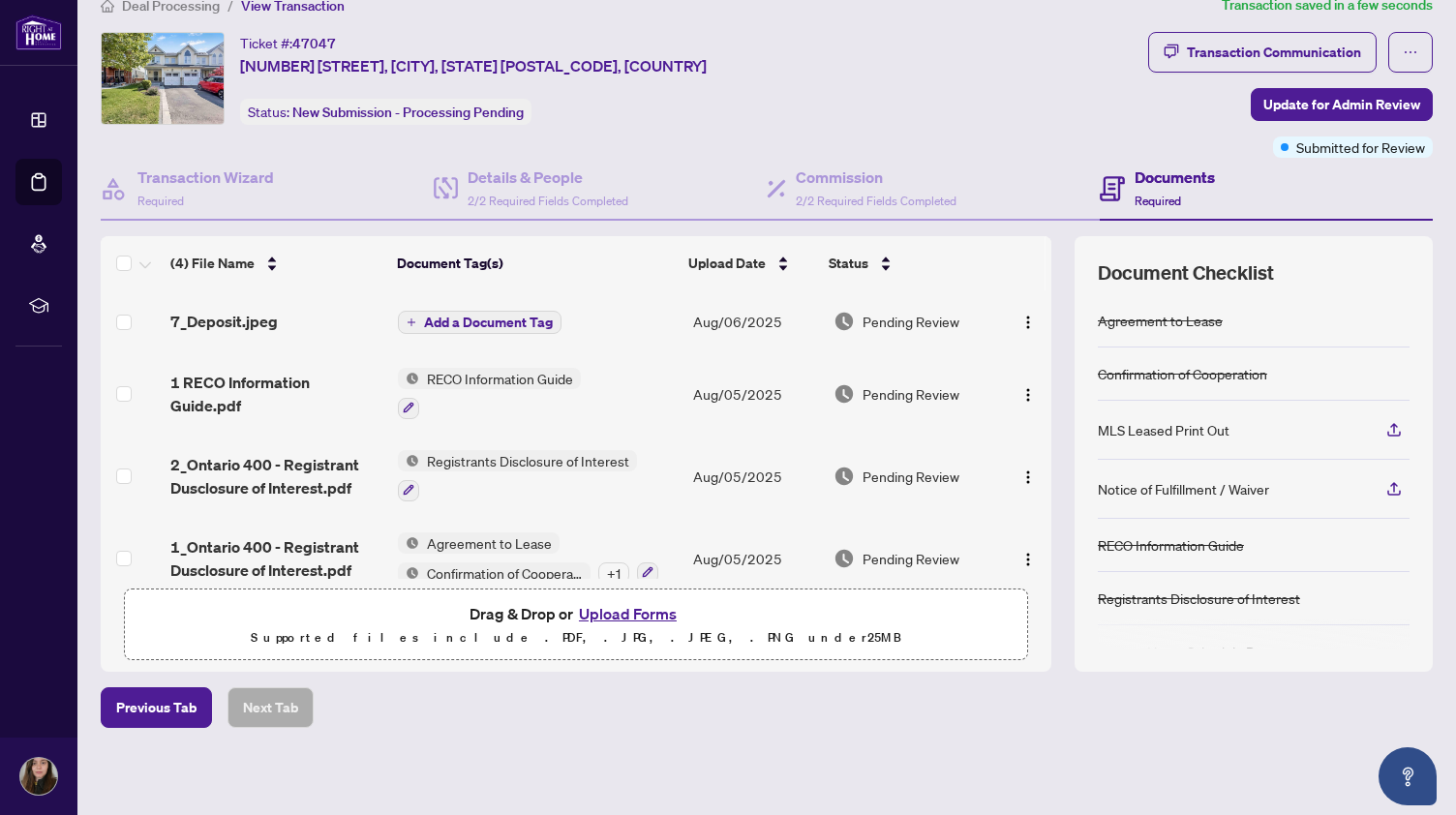 click on "Add a Document Tag" at bounding box center (488, 322) 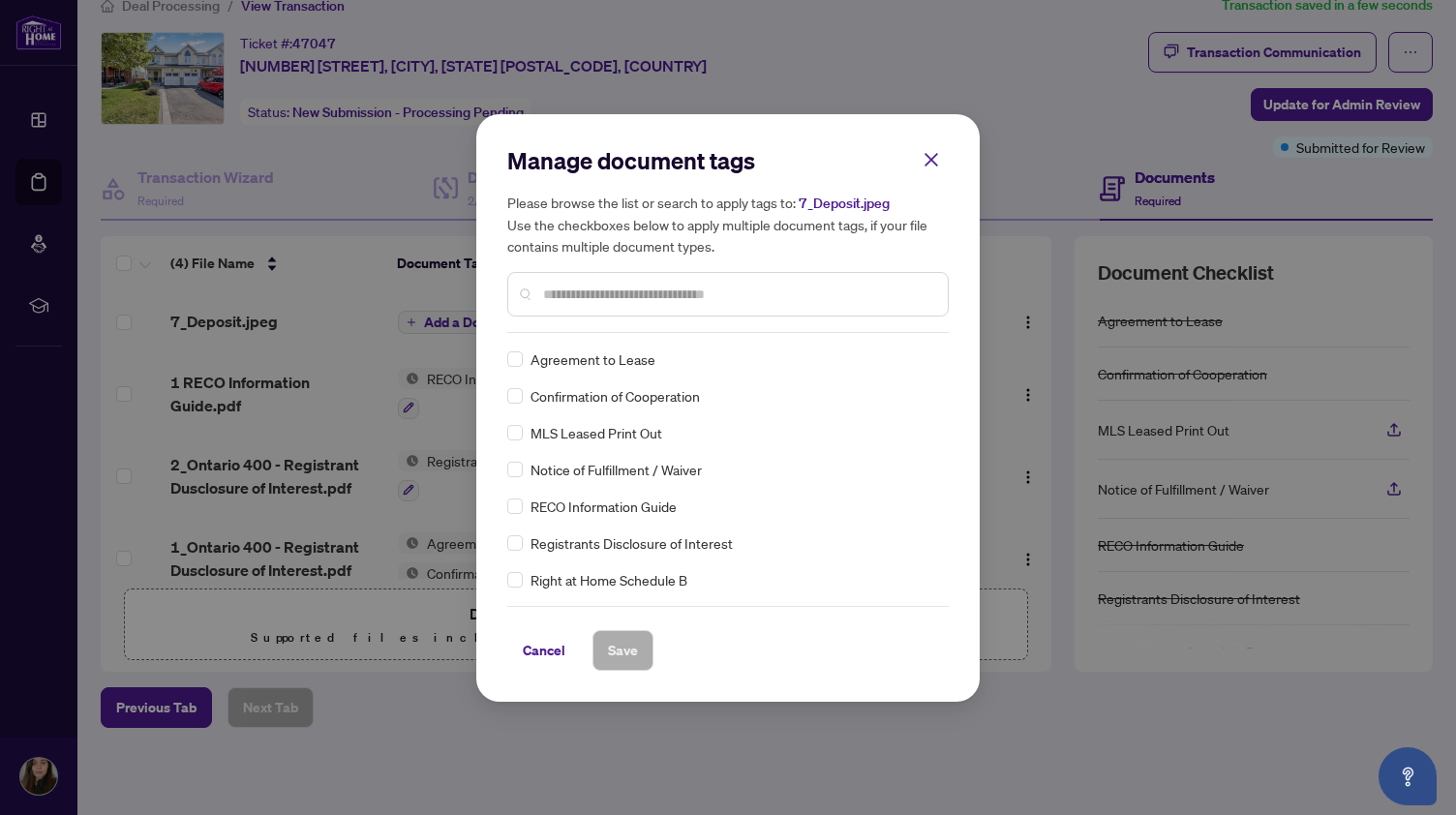 click at bounding box center (738, 294) 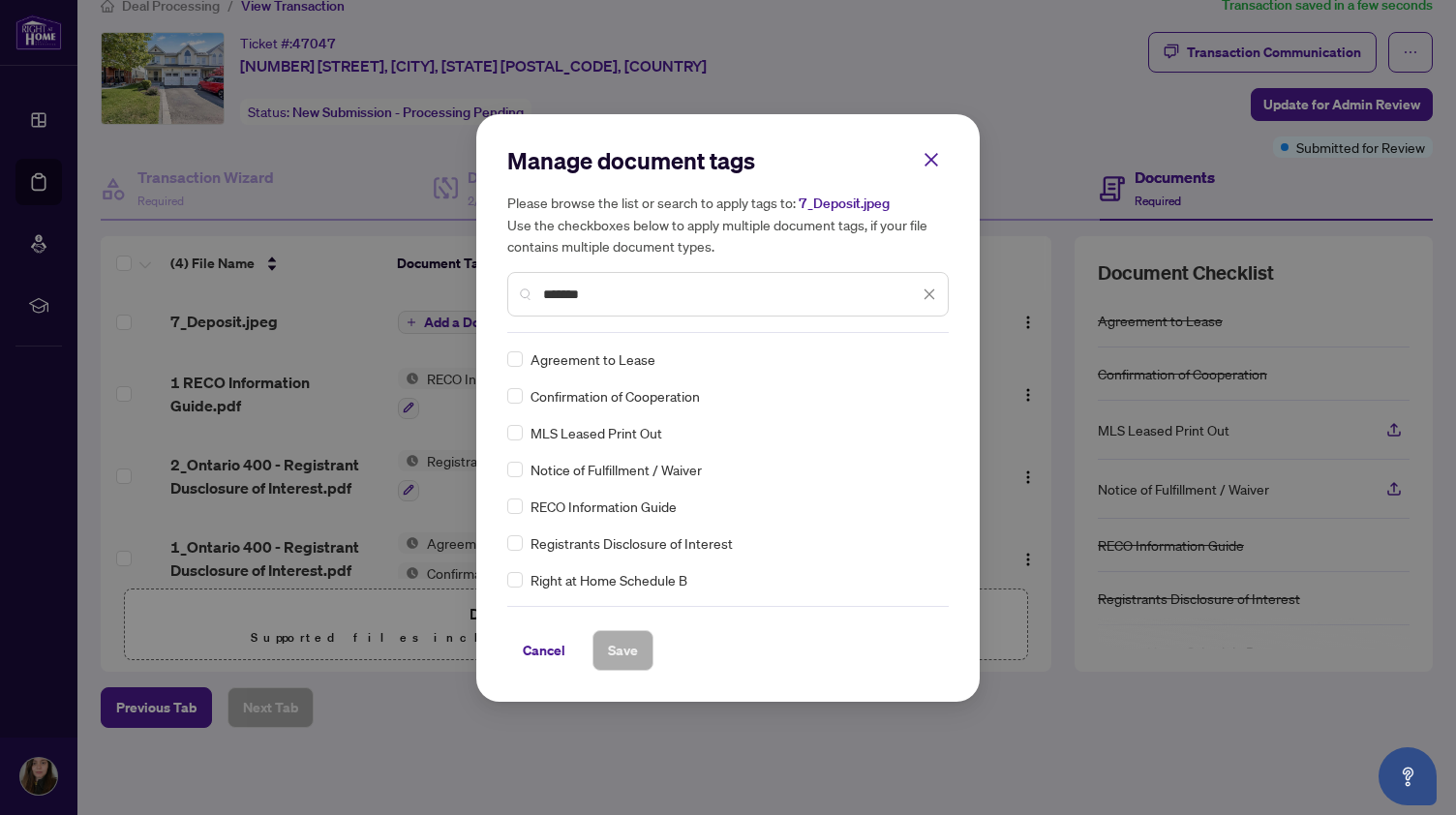 type on "*******" 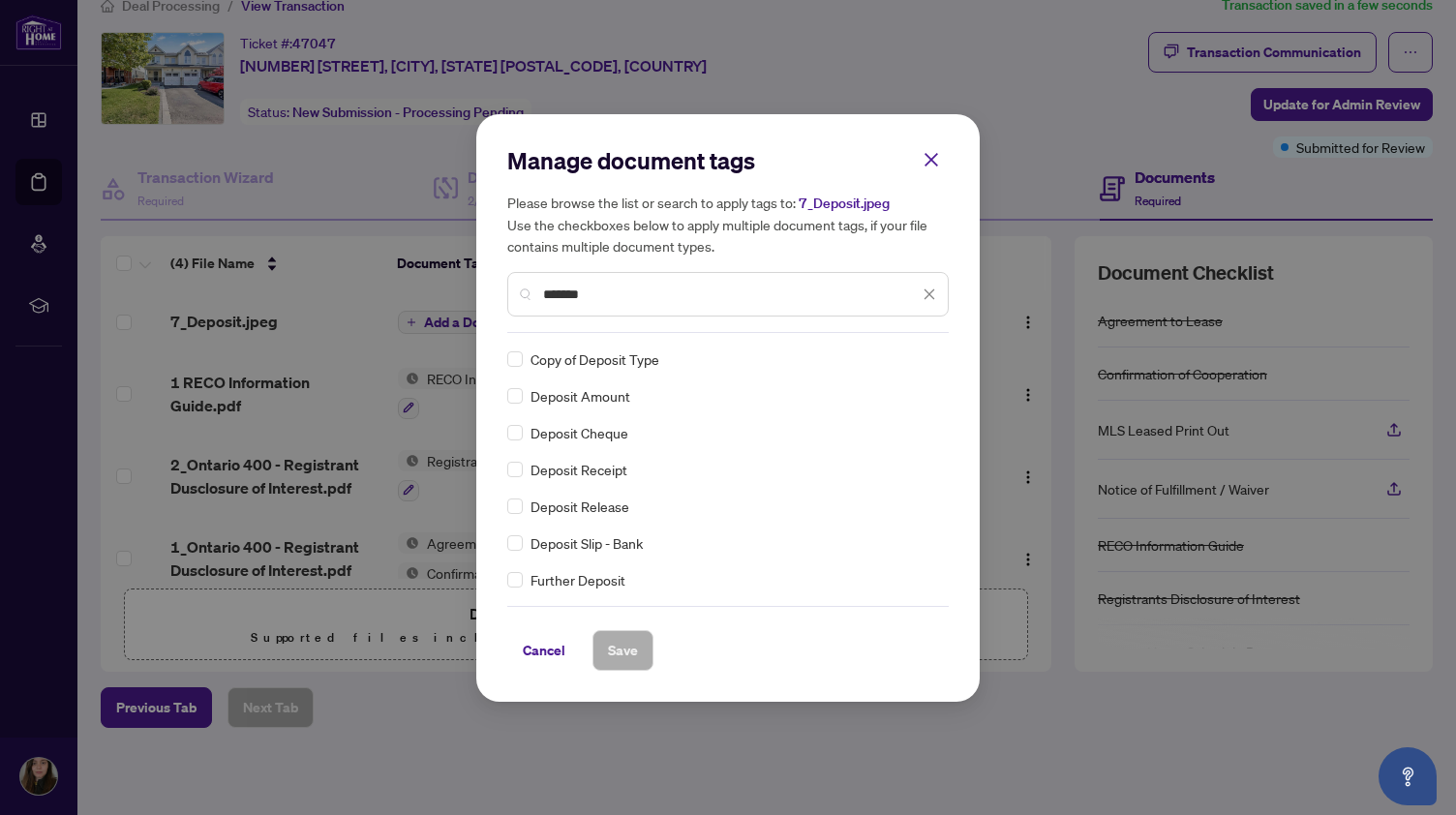 drag, startPoint x: 941, startPoint y: 413, endPoint x: 945, endPoint y: 438, distance: 25.317978 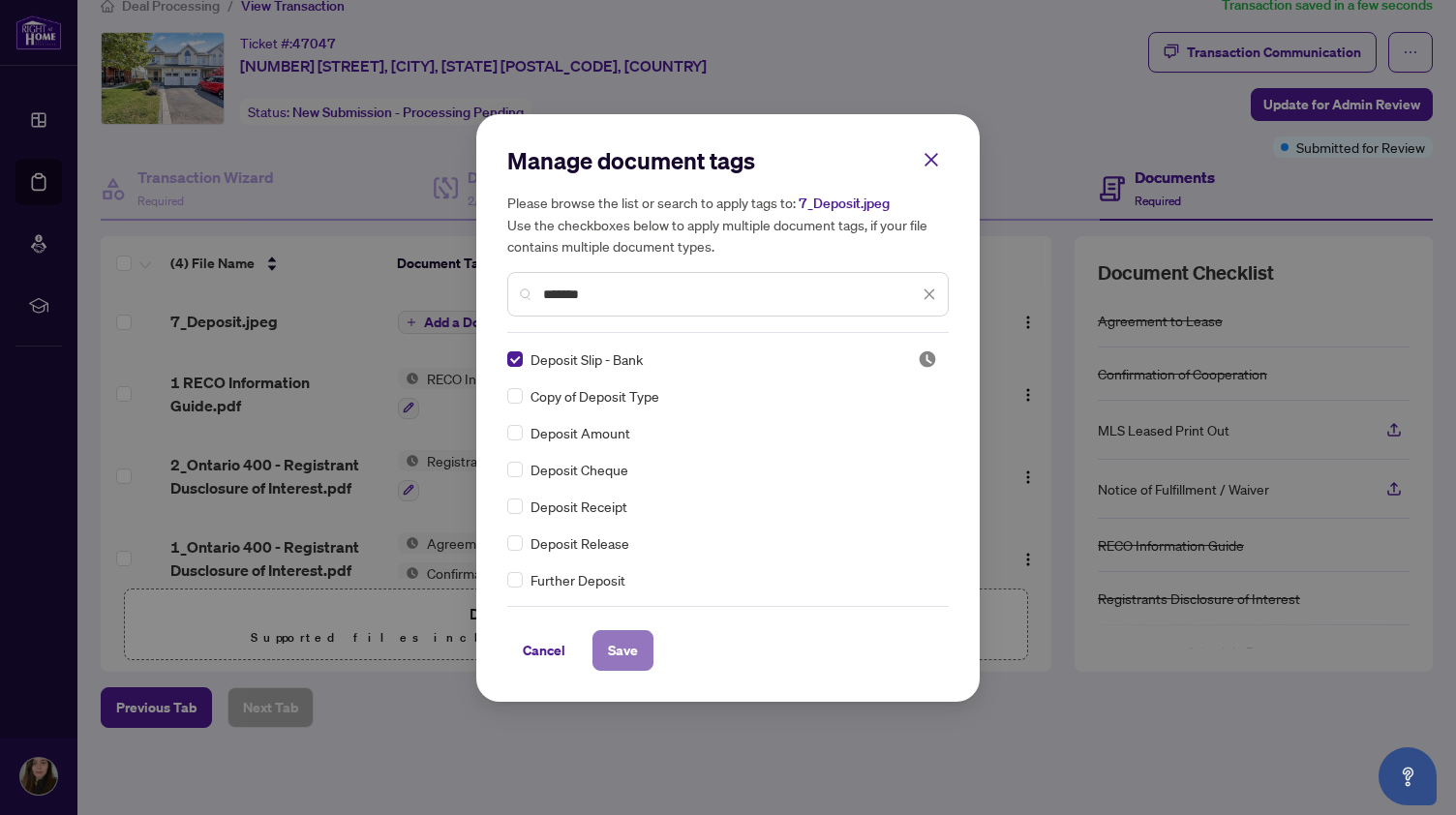 click on "Save" at bounding box center [622, 650] 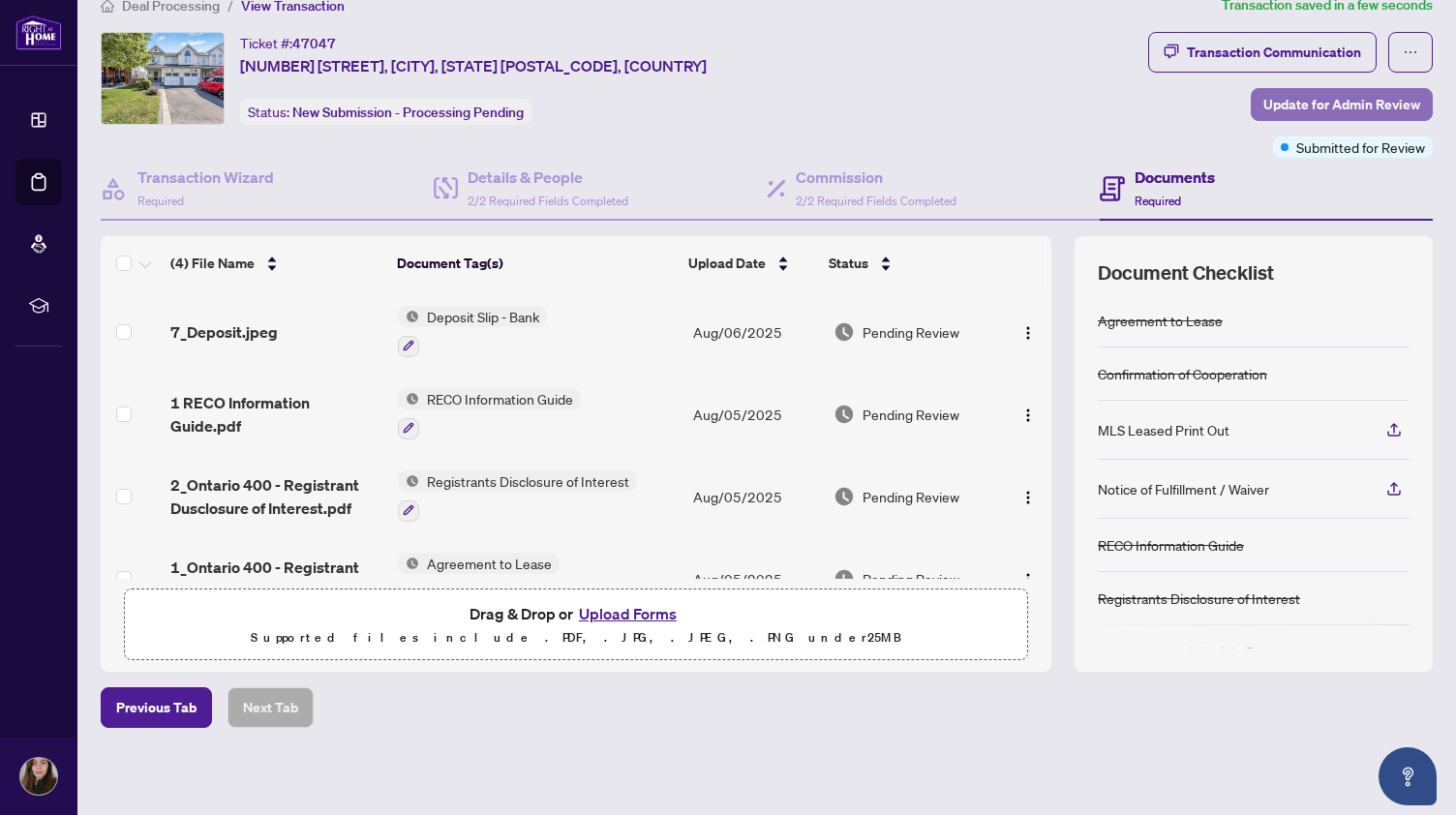 click on "Update for Admin Review" at bounding box center (1342, 105) 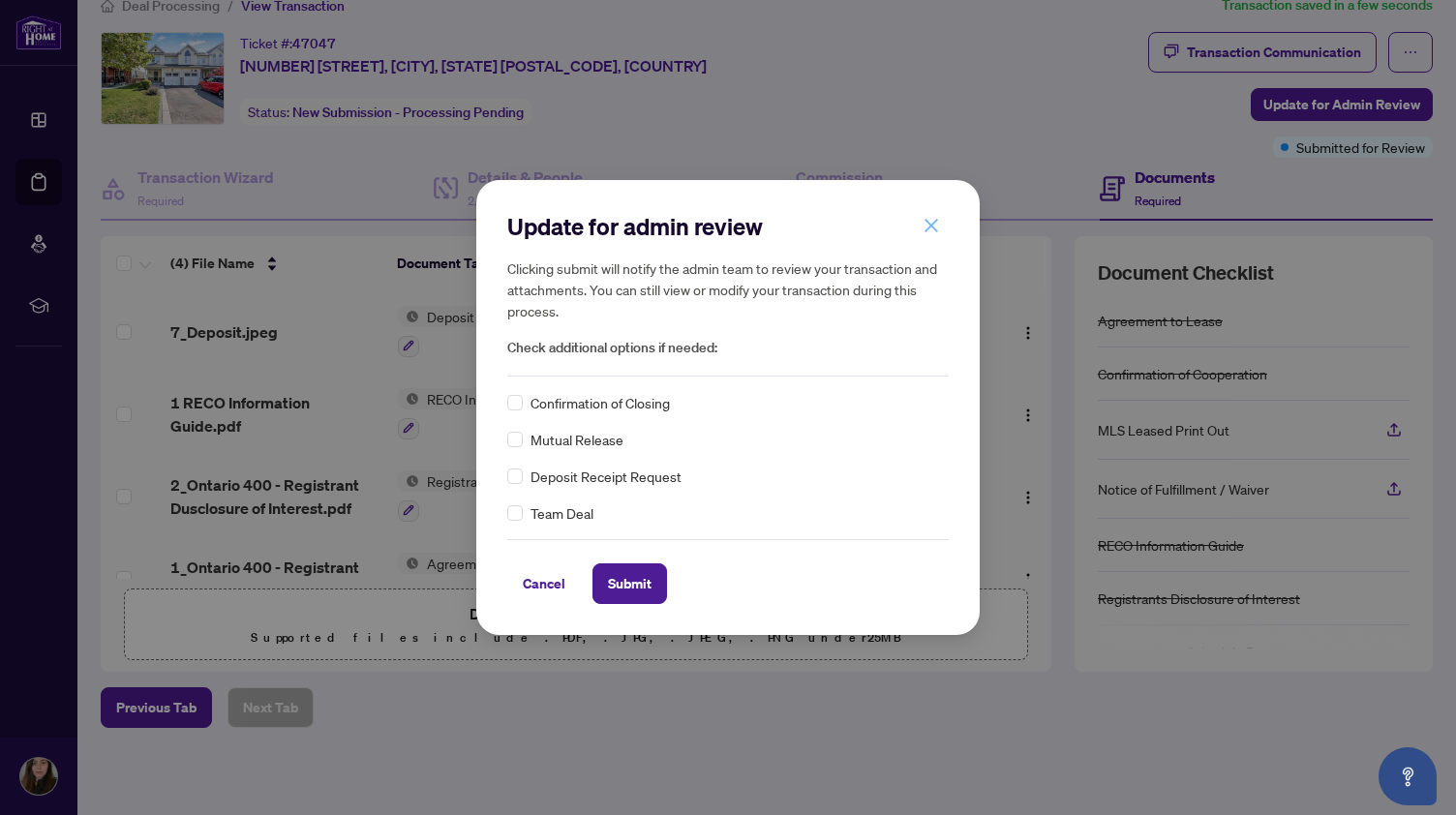 click 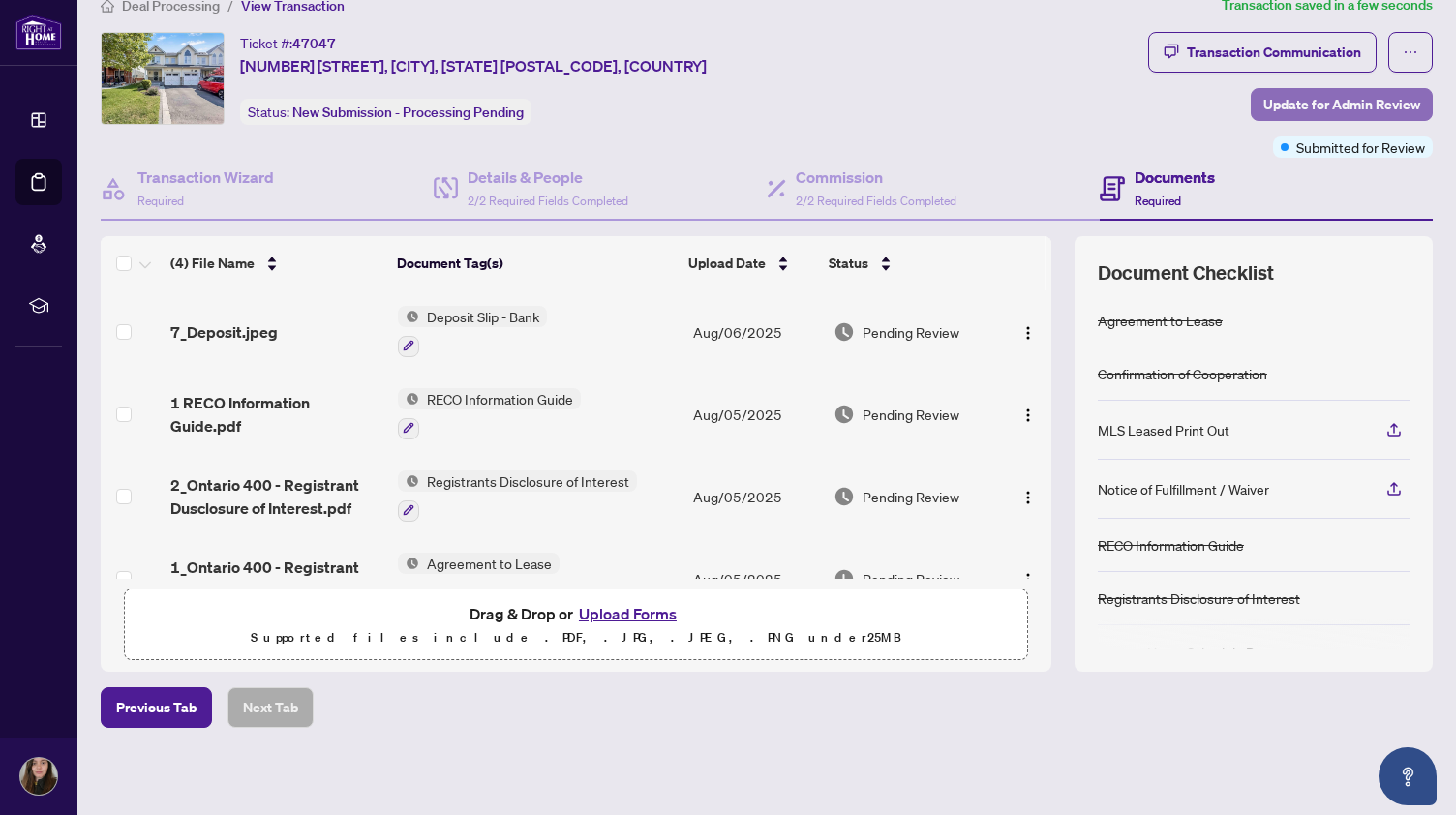 click on "Update for Admin Review" at bounding box center [1342, 105] 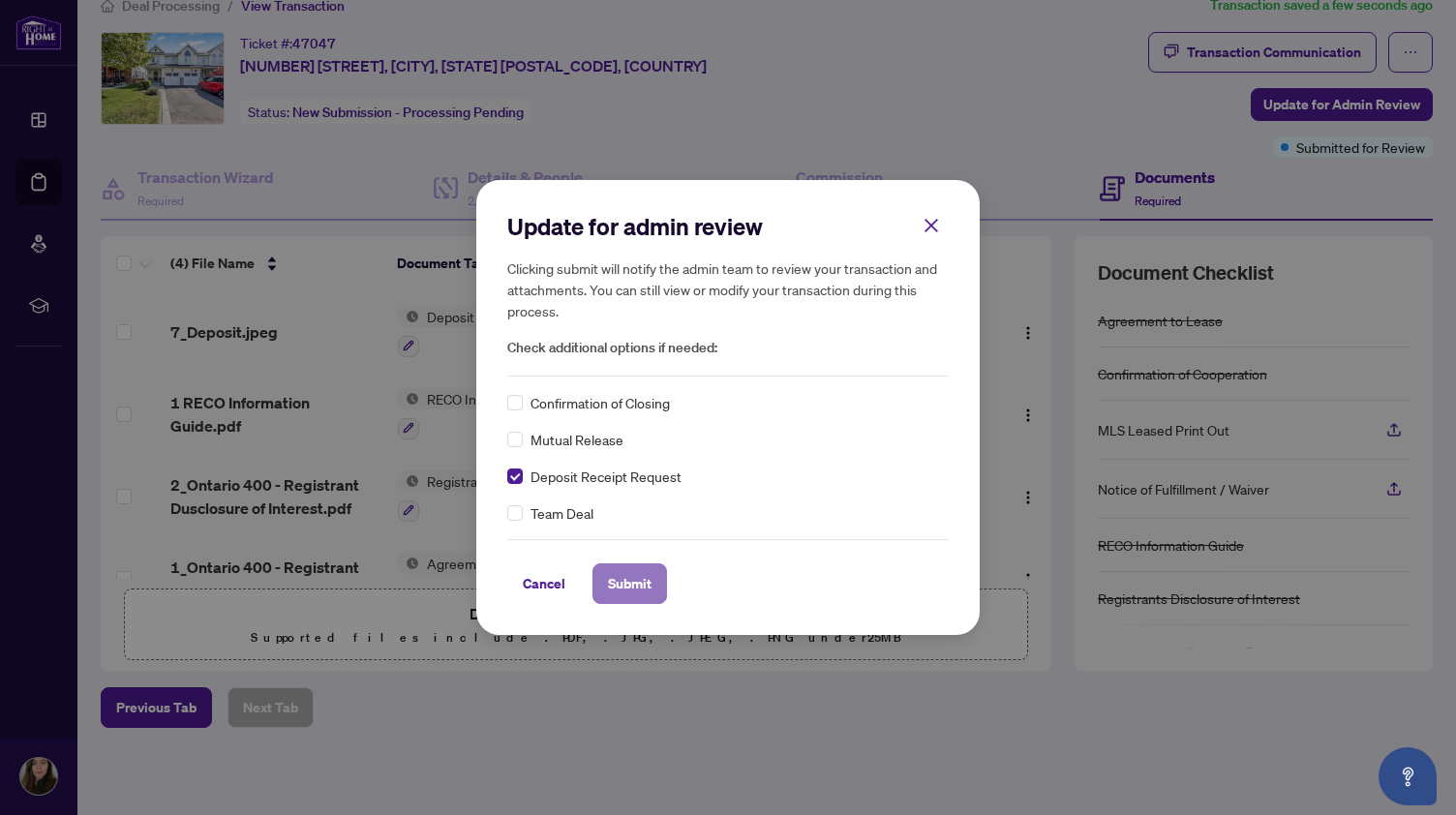 click on "Submit" at bounding box center [629, 584] 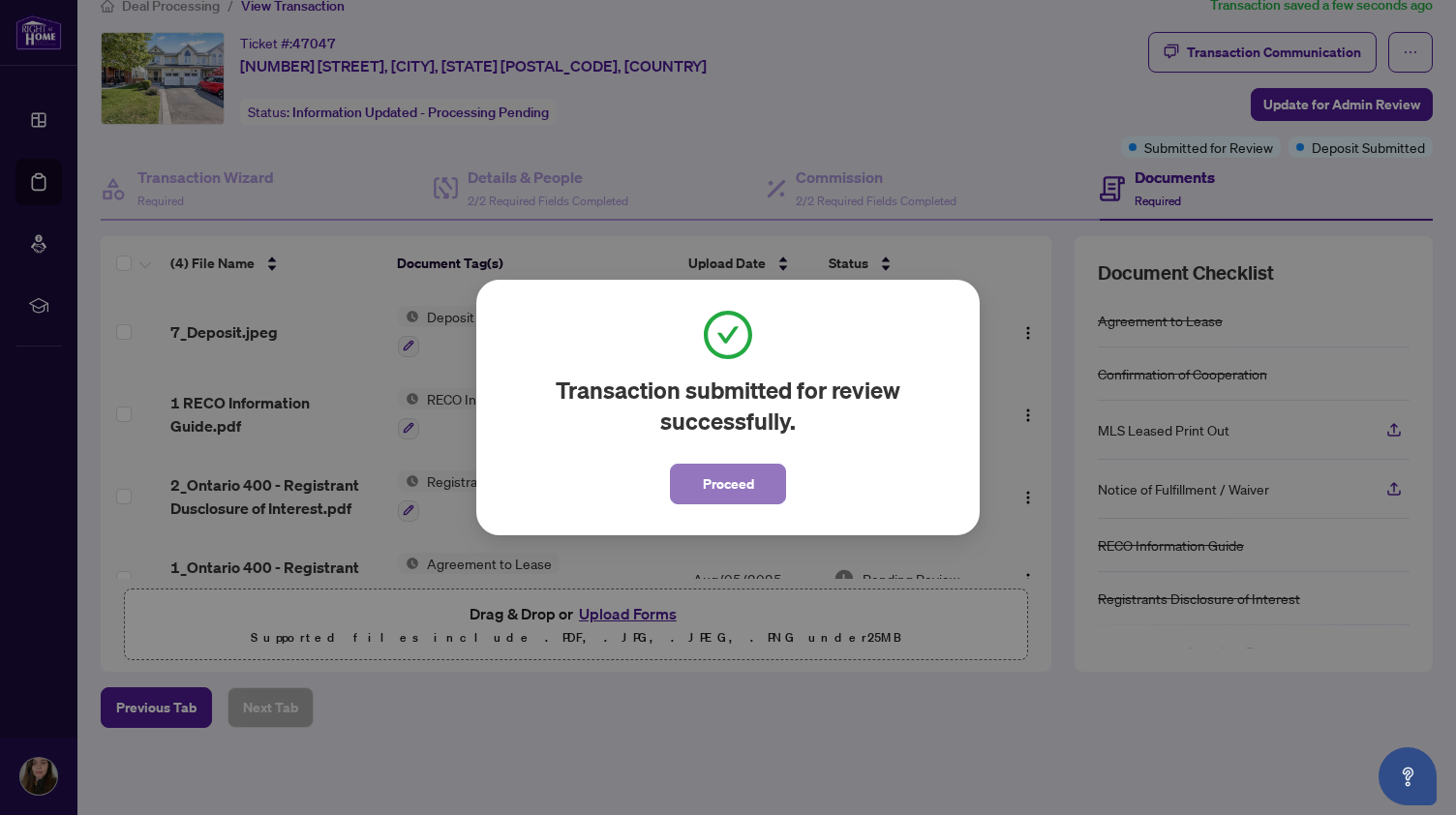 click on "Proceed" at bounding box center (728, 484) 